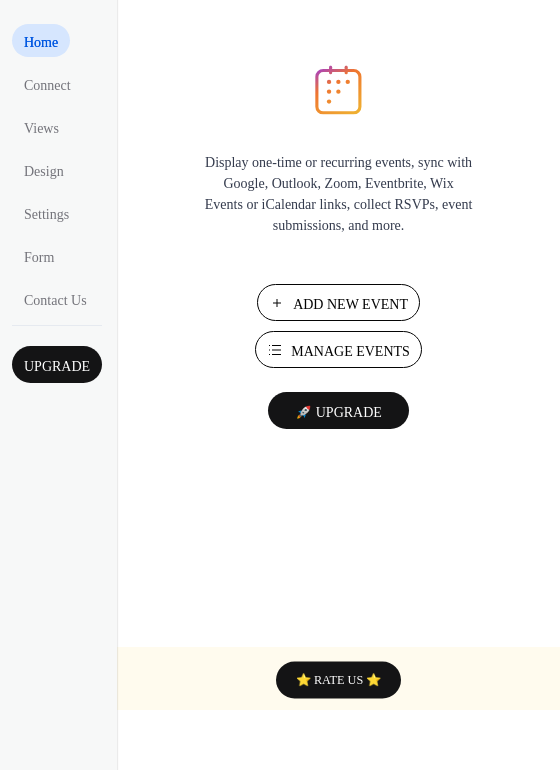 scroll, scrollTop: 0, scrollLeft: 0, axis: both 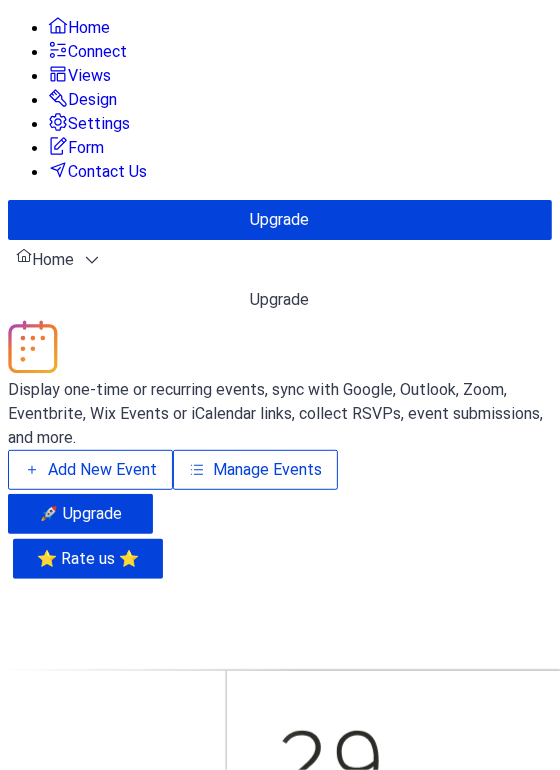 click on "Add New Event" at bounding box center [102, 470] 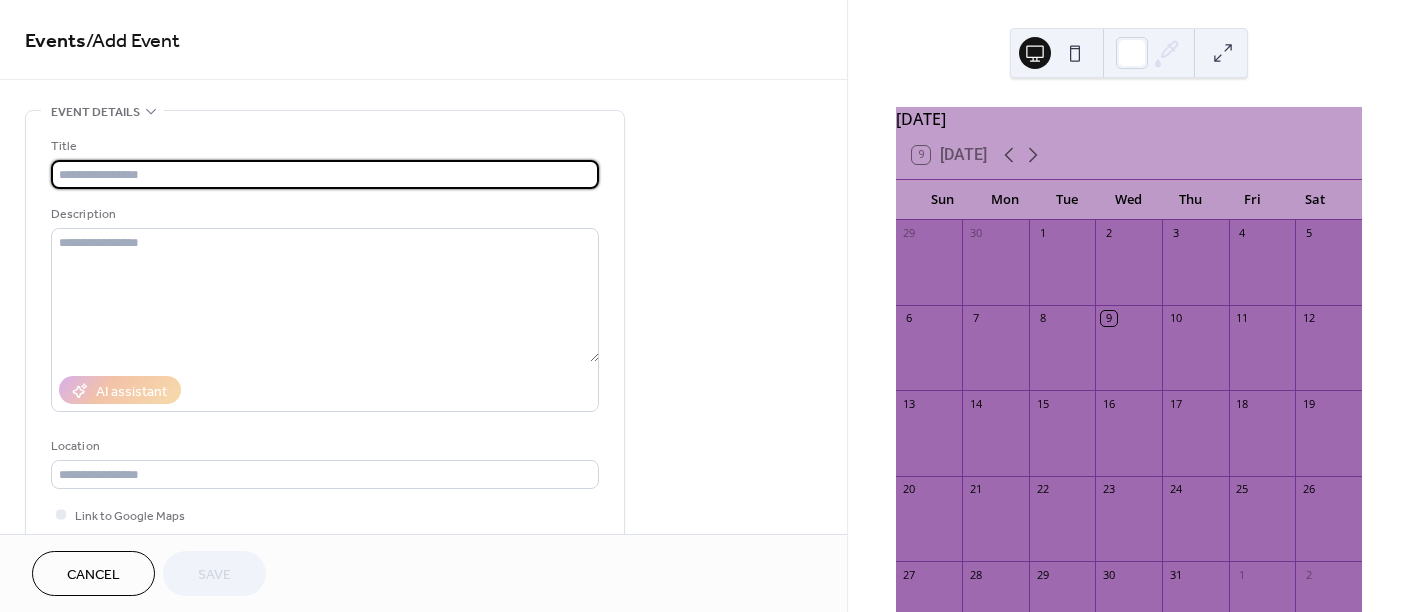 scroll, scrollTop: 0, scrollLeft: 0, axis: both 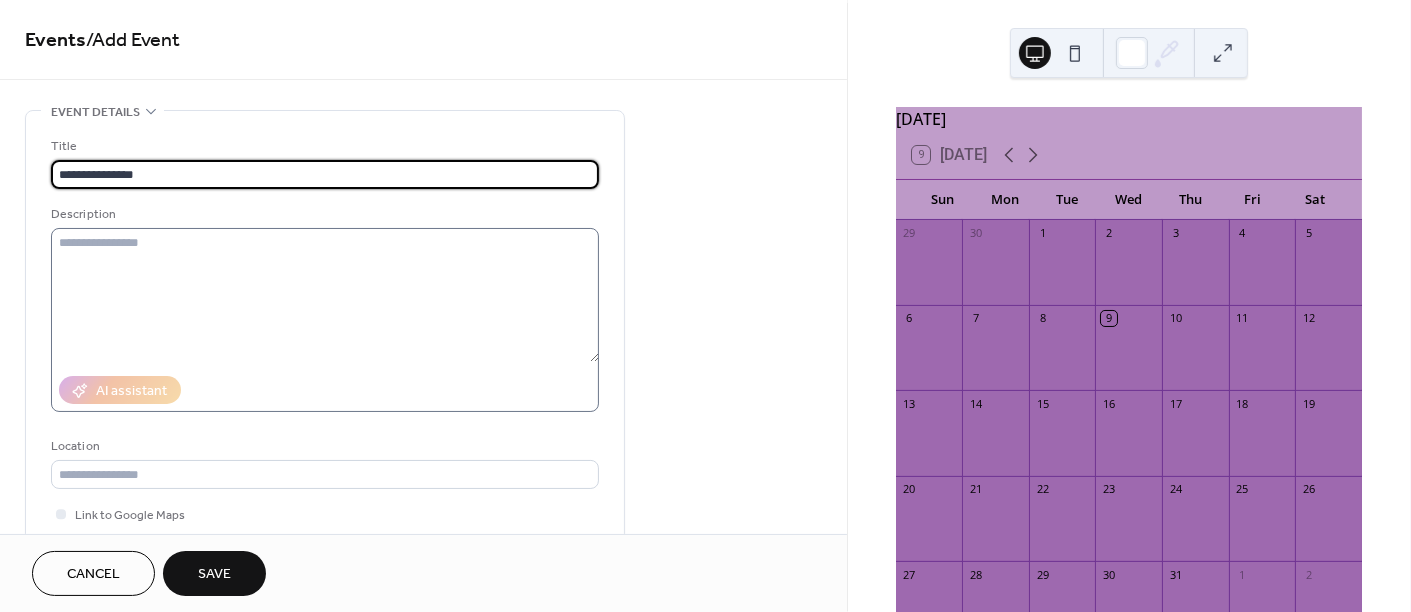 type on "**********" 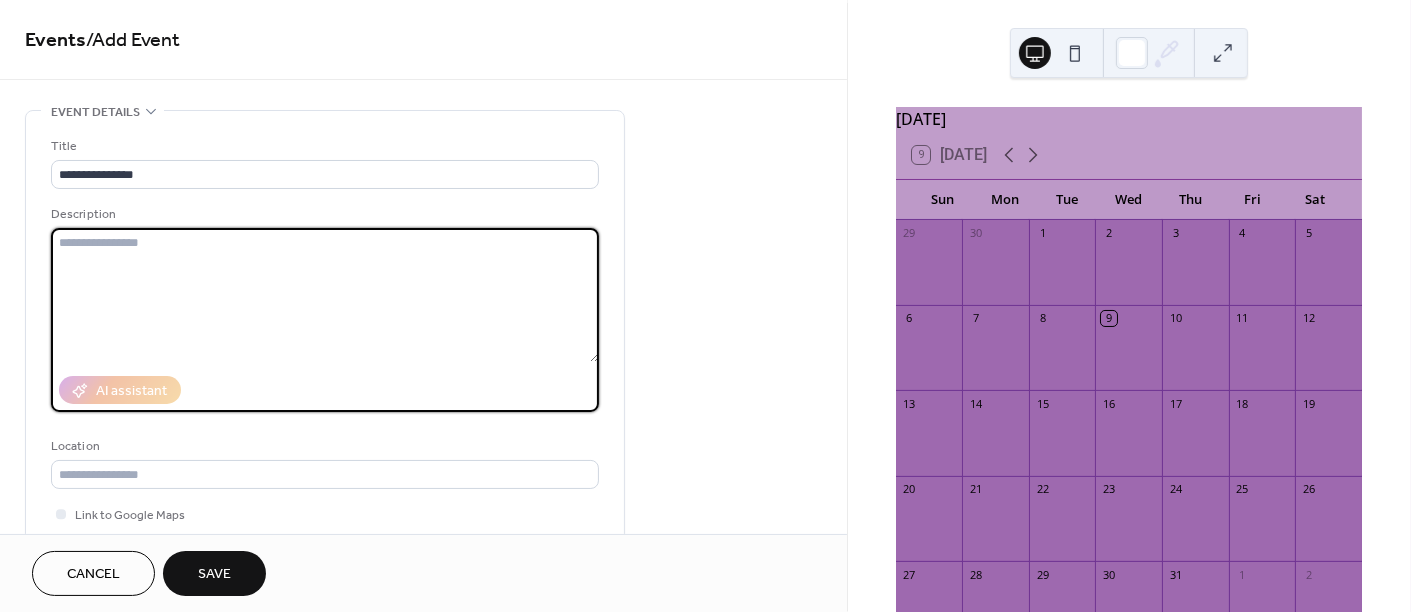 click at bounding box center (325, 295) 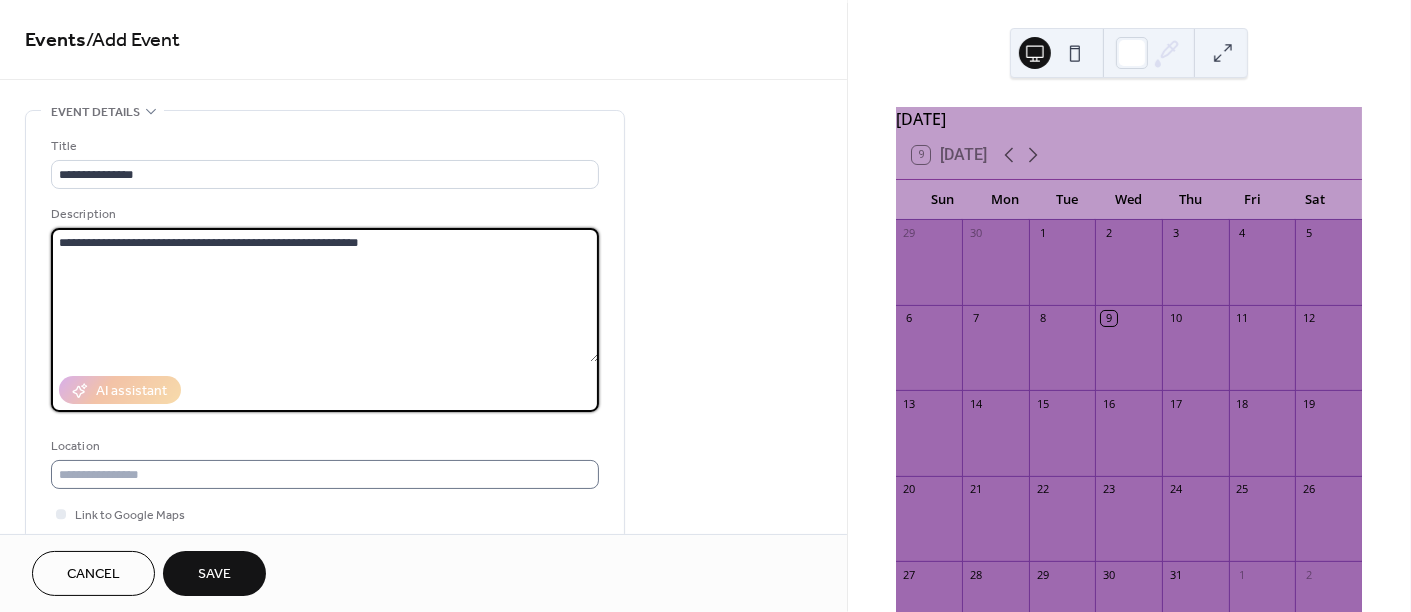 type on "**********" 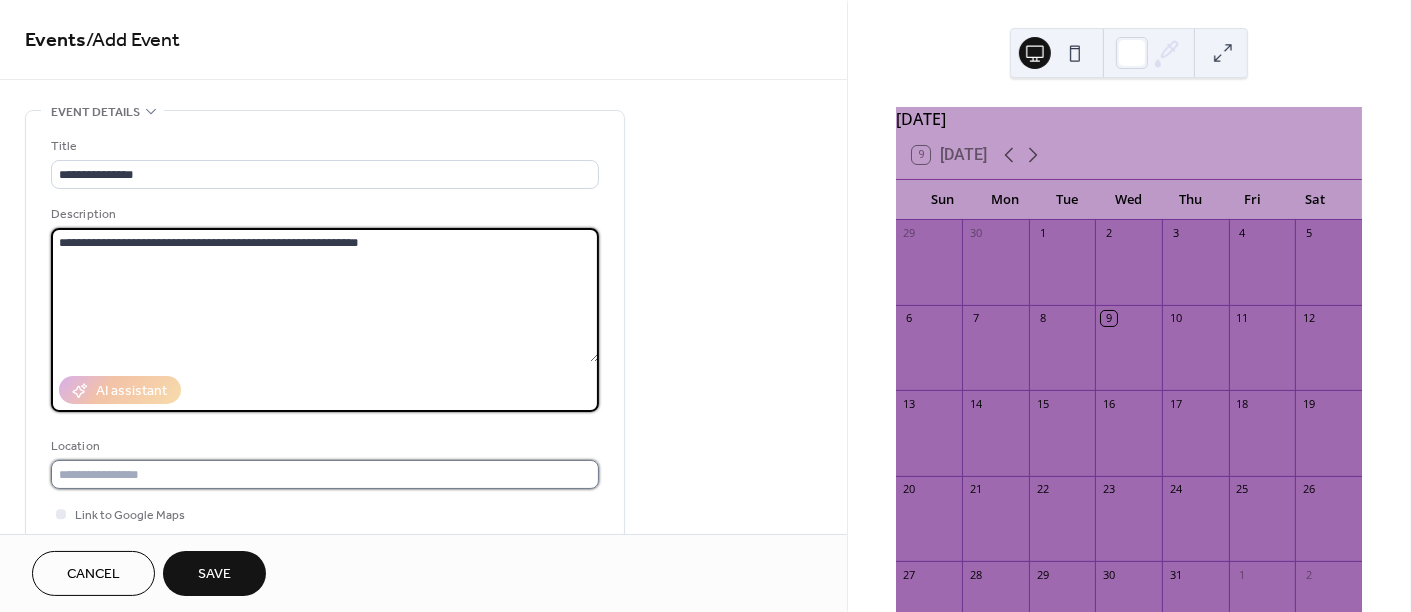click at bounding box center [325, 474] 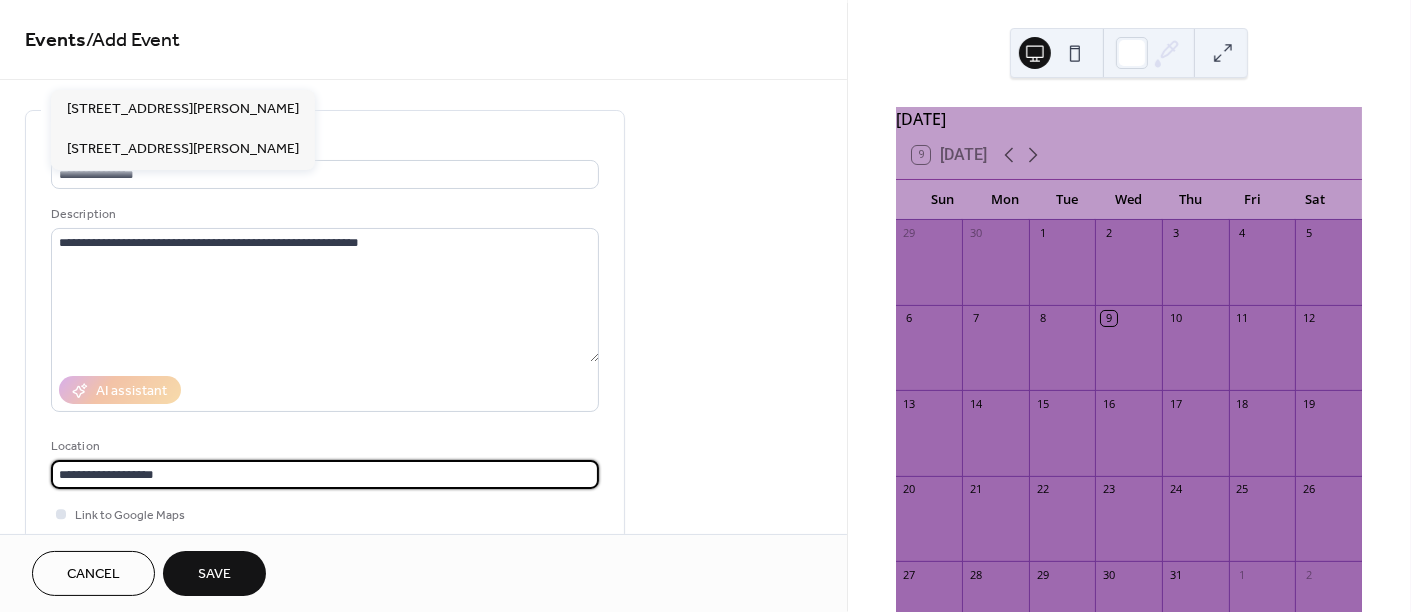 type on "**********" 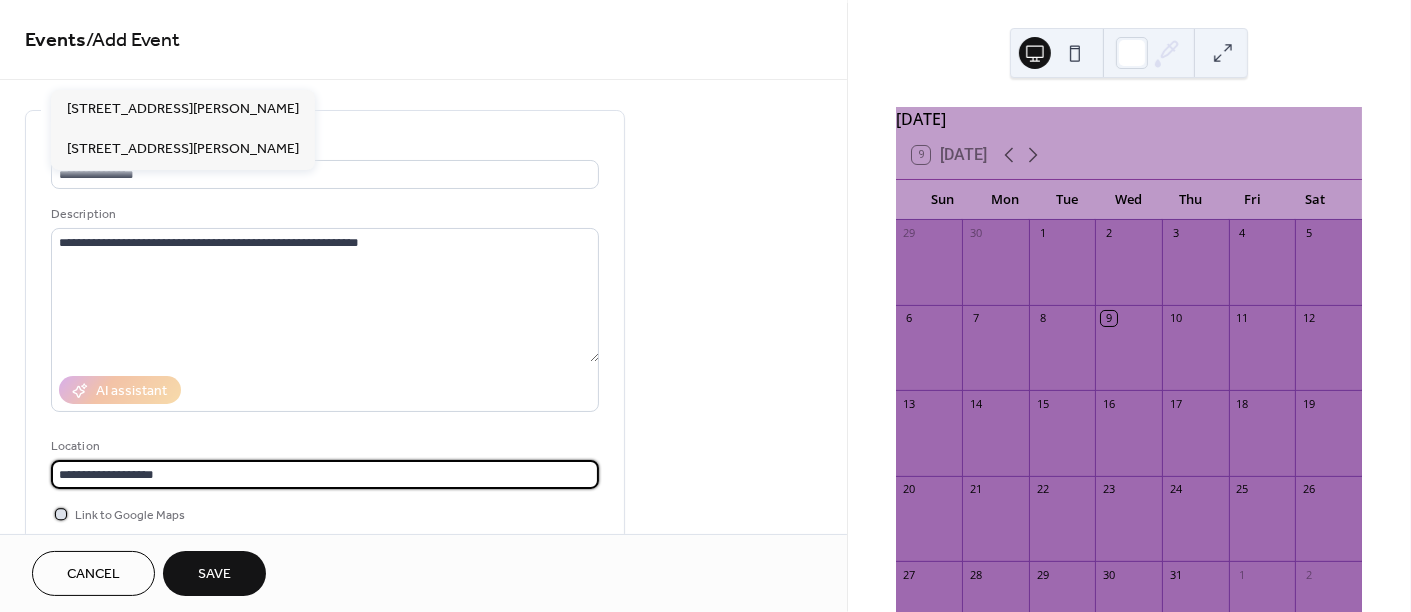 click on "Link to Google Maps" at bounding box center (130, 516) 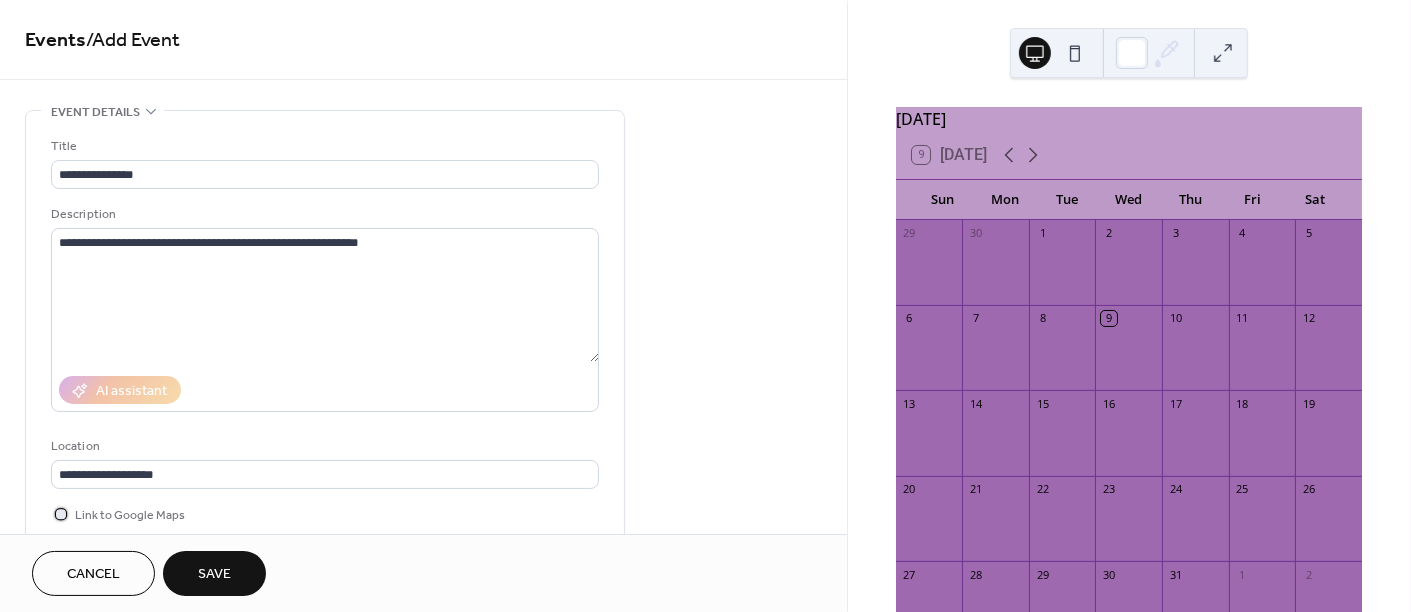 scroll, scrollTop: 170, scrollLeft: 0, axis: vertical 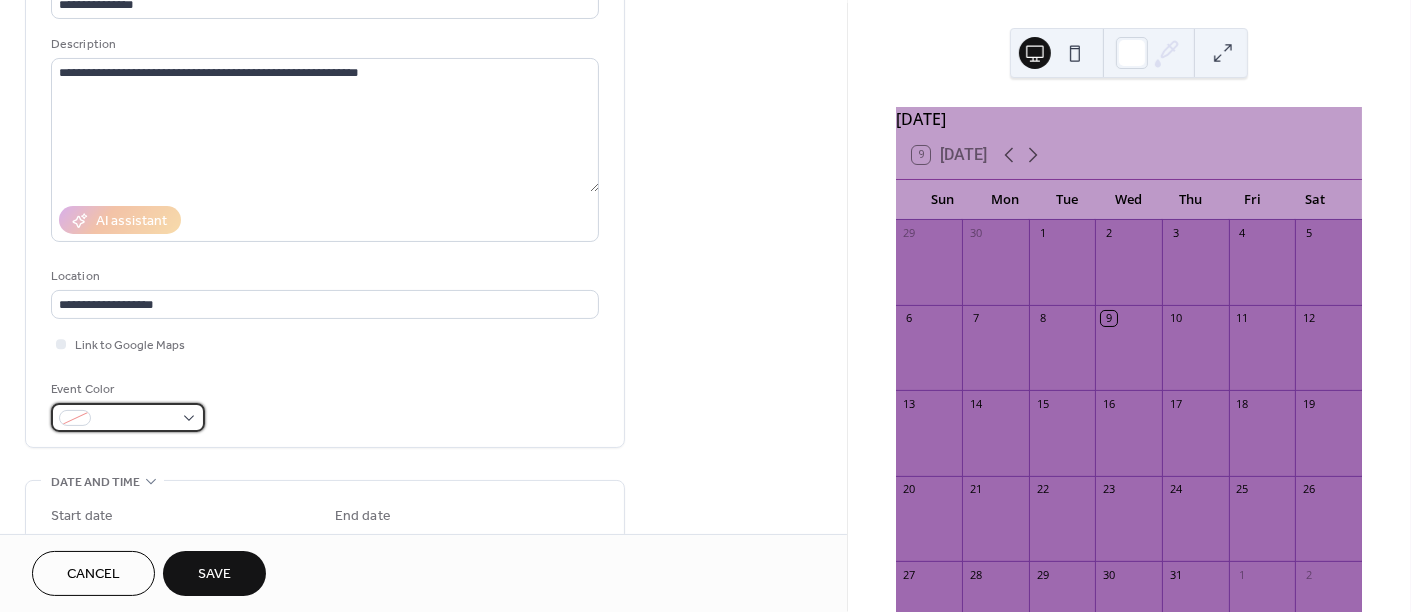 click at bounding box center (128, 417) 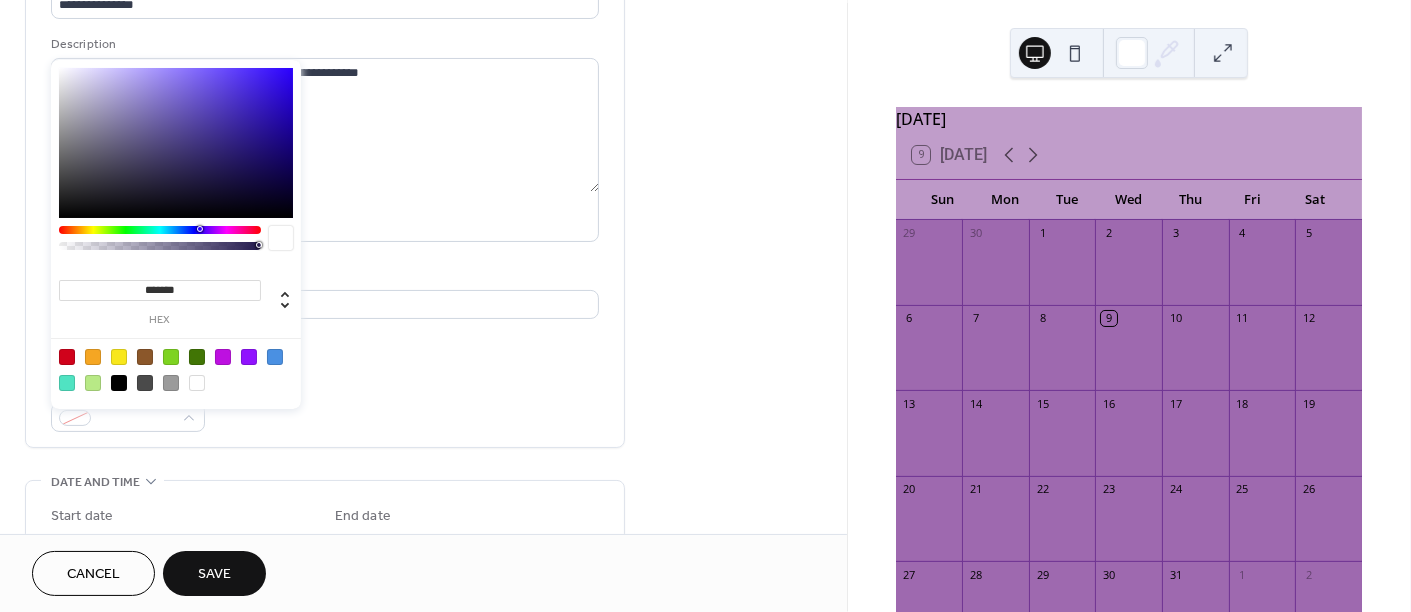 click at bounding box center [119, 357] 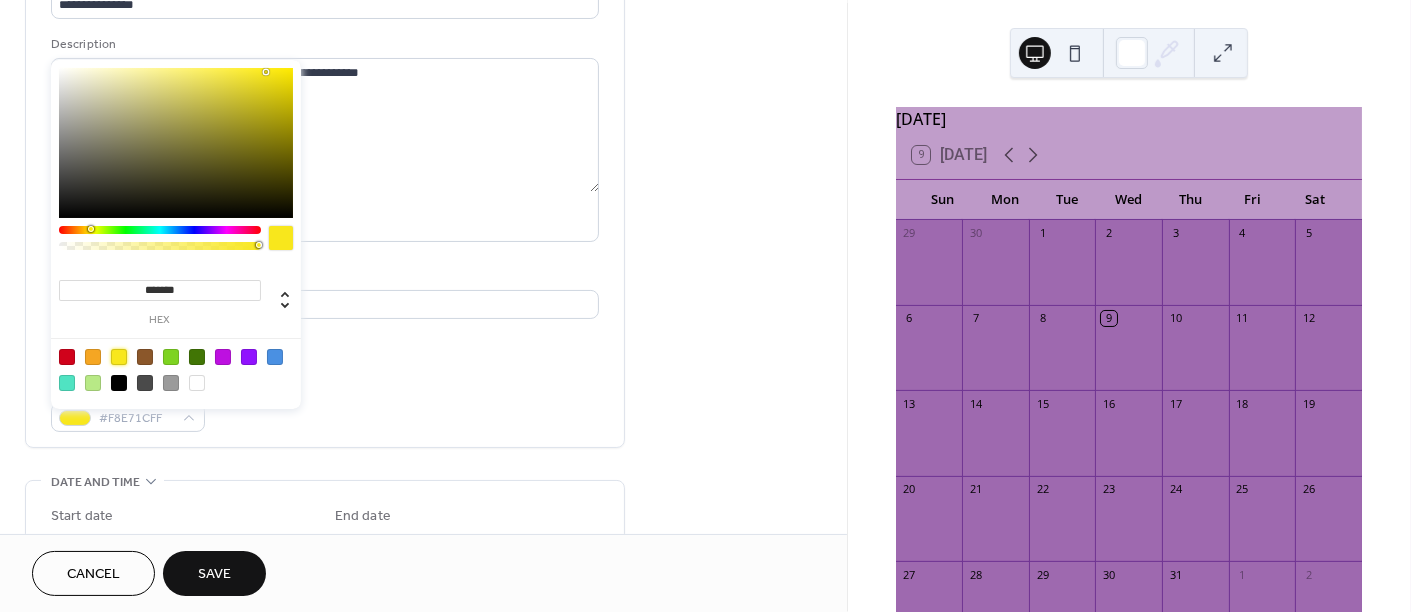 click on "Start date" at bounding box center (183, 516) 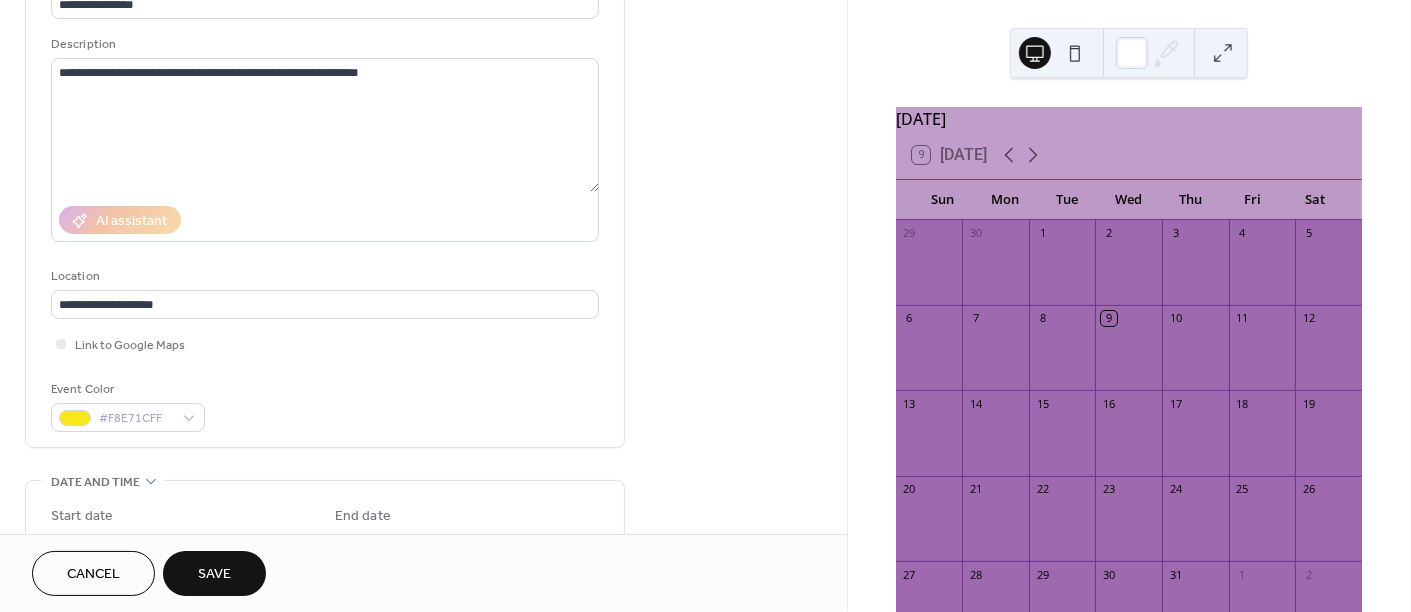 scroll, scrollTop: 340, scrollLeft: 0, axis: vertical 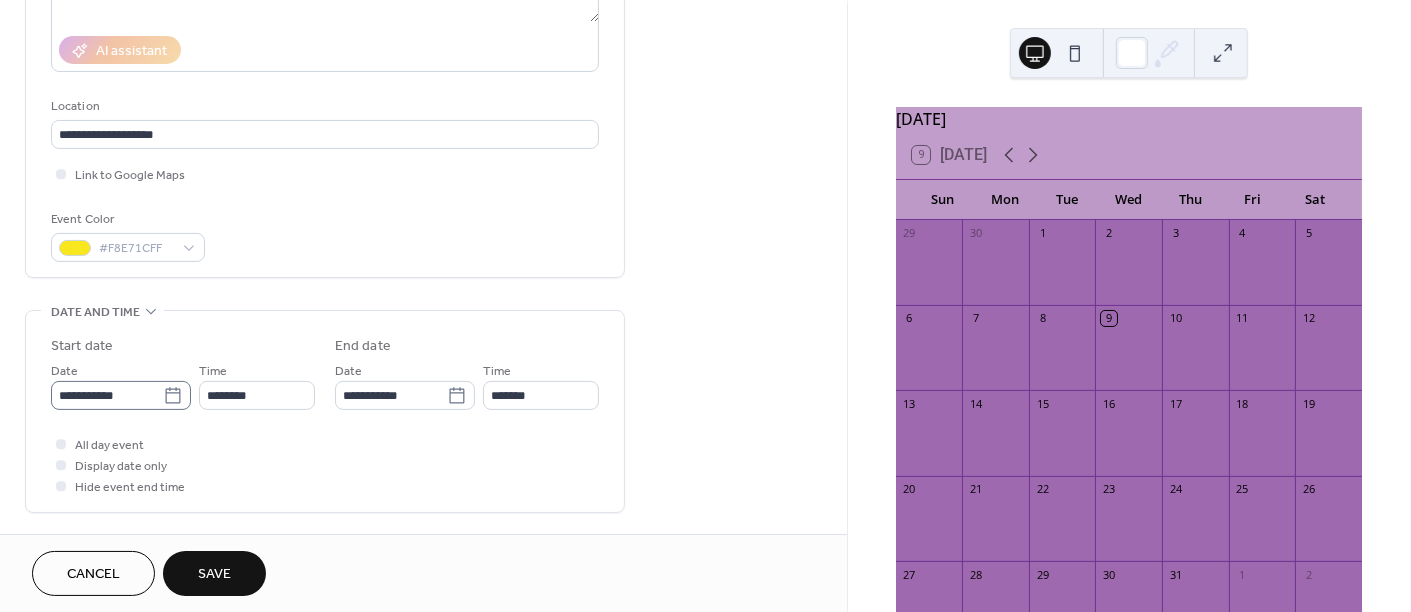 click 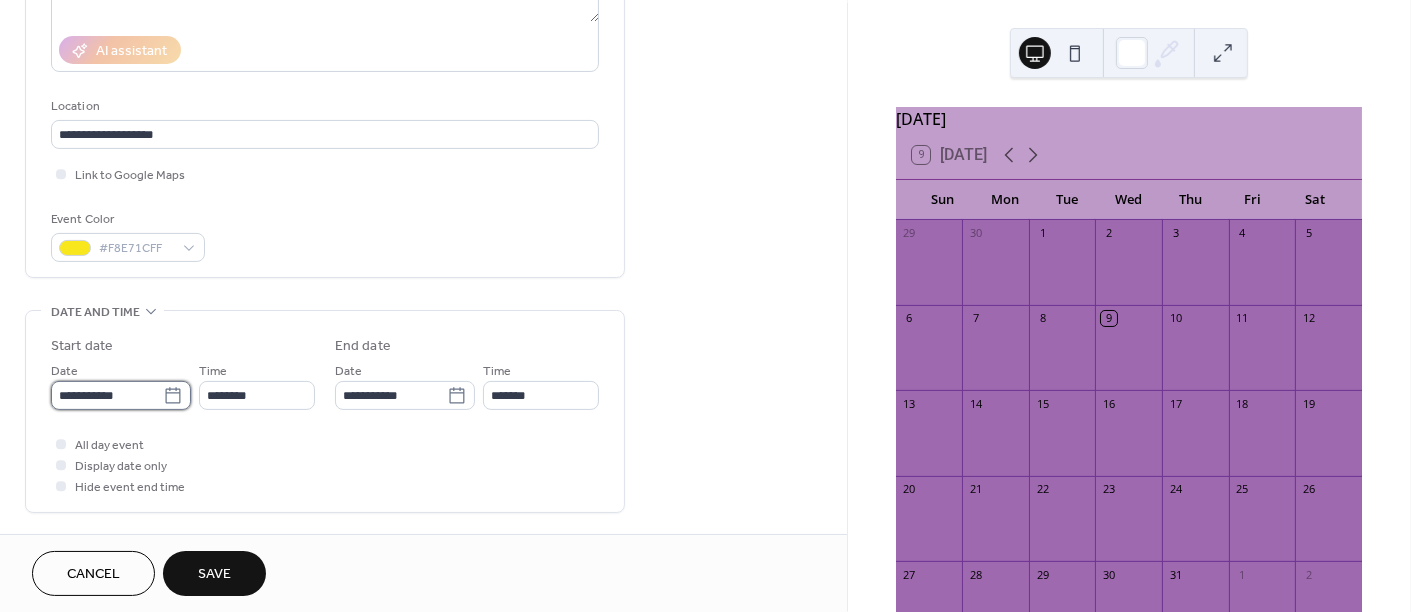 click on "**********" at bounding box center [107, 395] 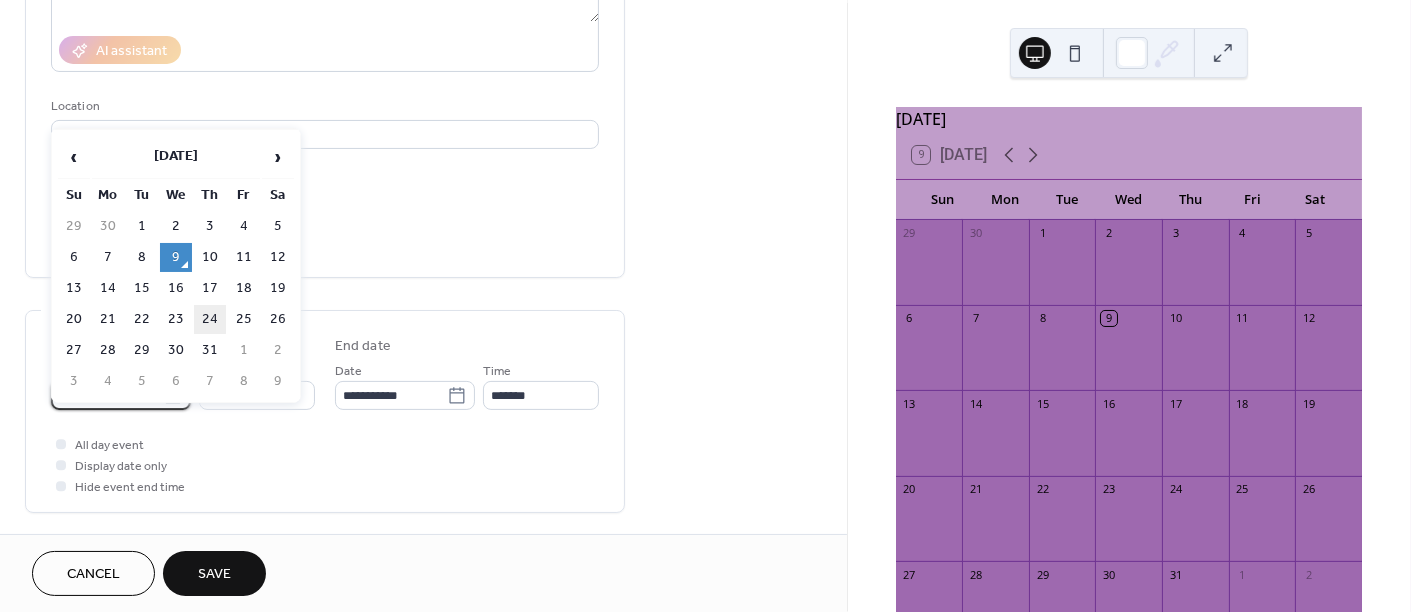 click on "24" at bounding box center (210, 319) 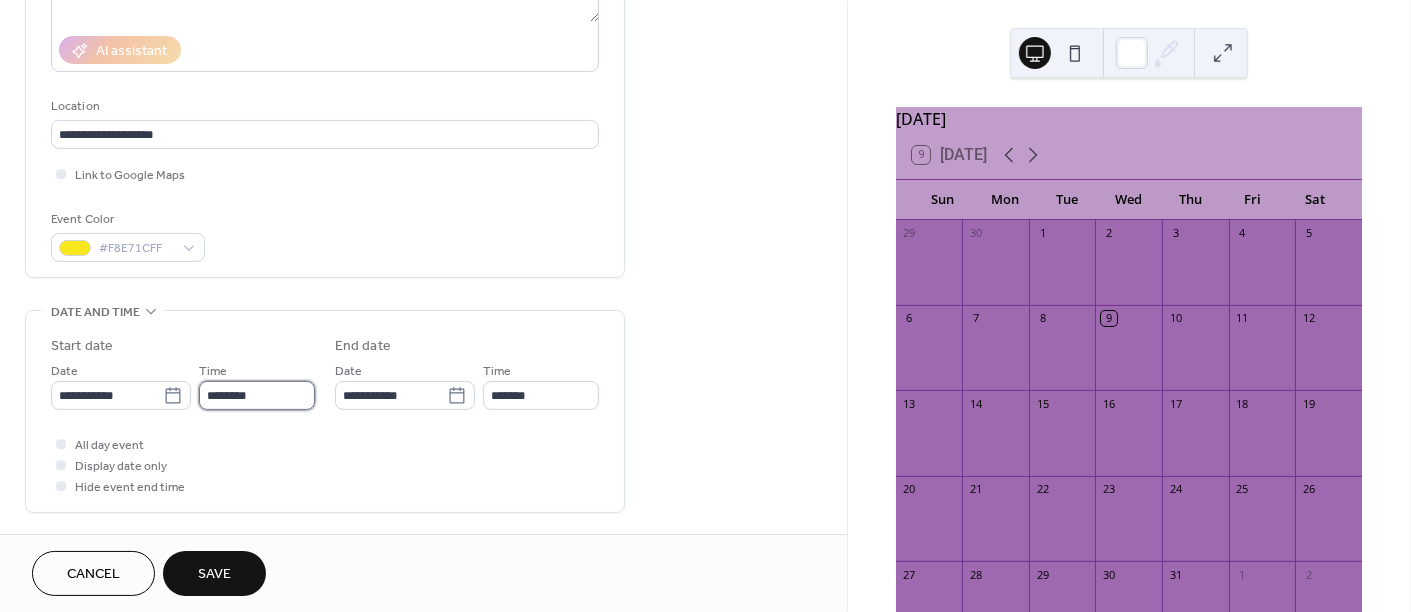 click on "********" at bounding box center [257, 395] 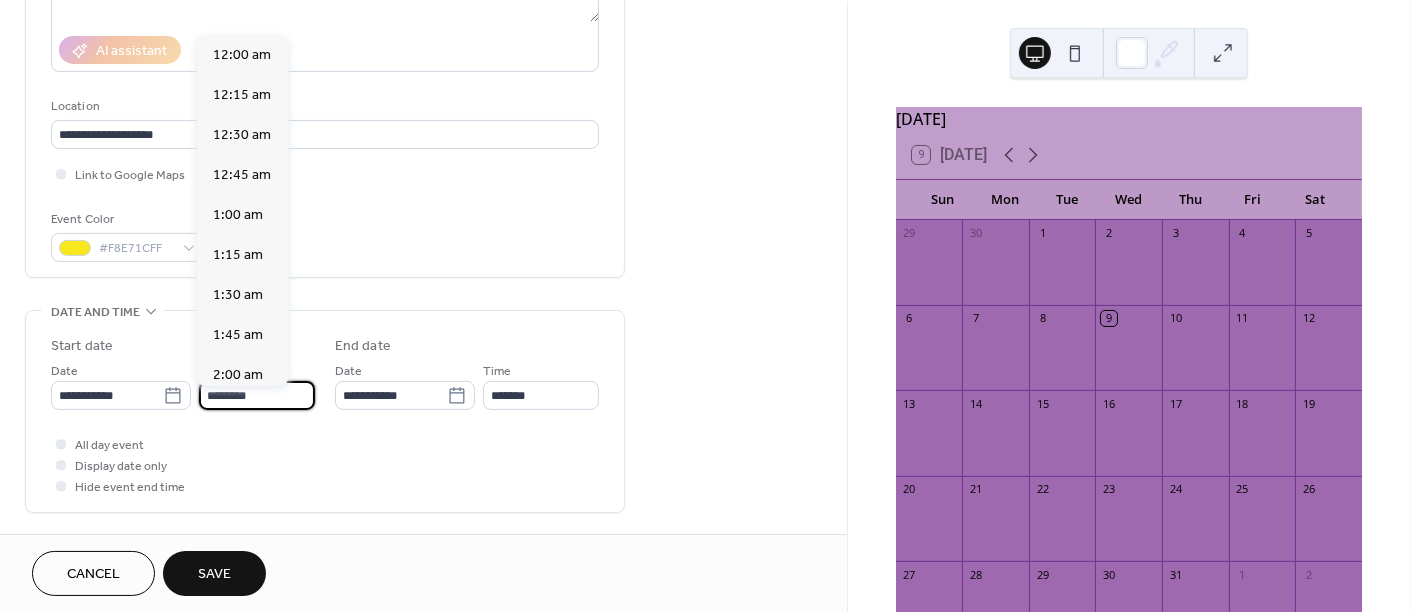 scroll, scrollTop: 1932, scrollLeft: 0, axis: vertical 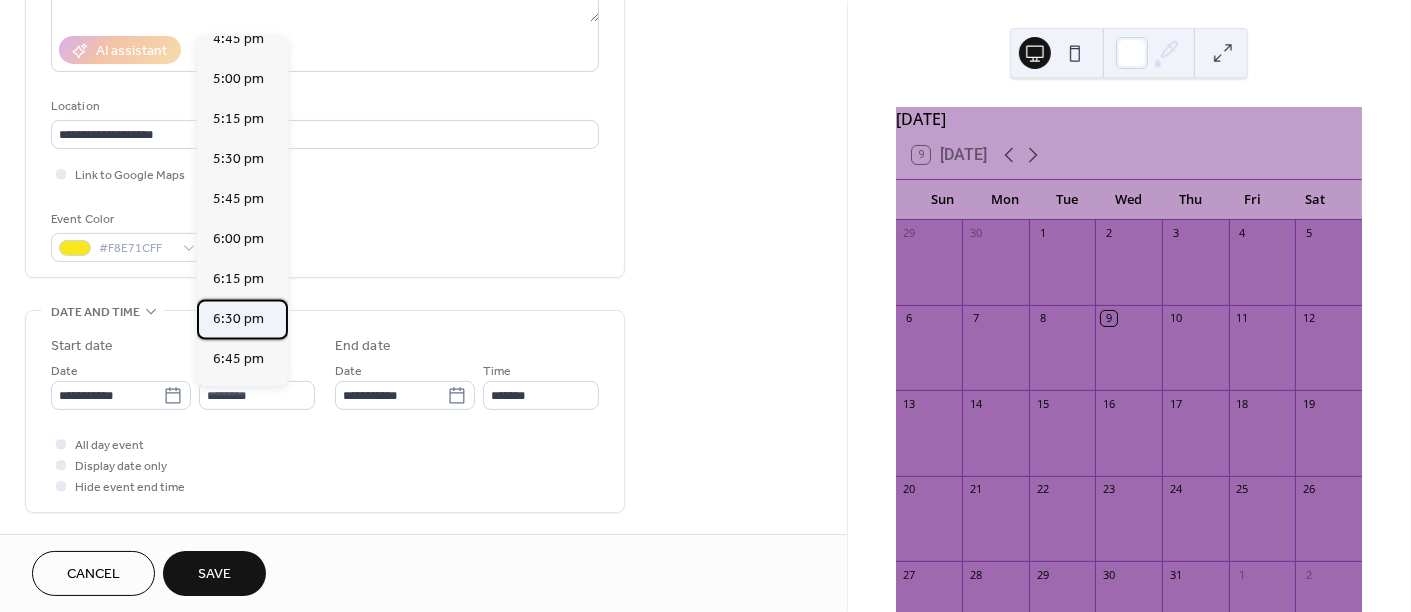 click on "6:30 pm" at bounding box center [238, 320] 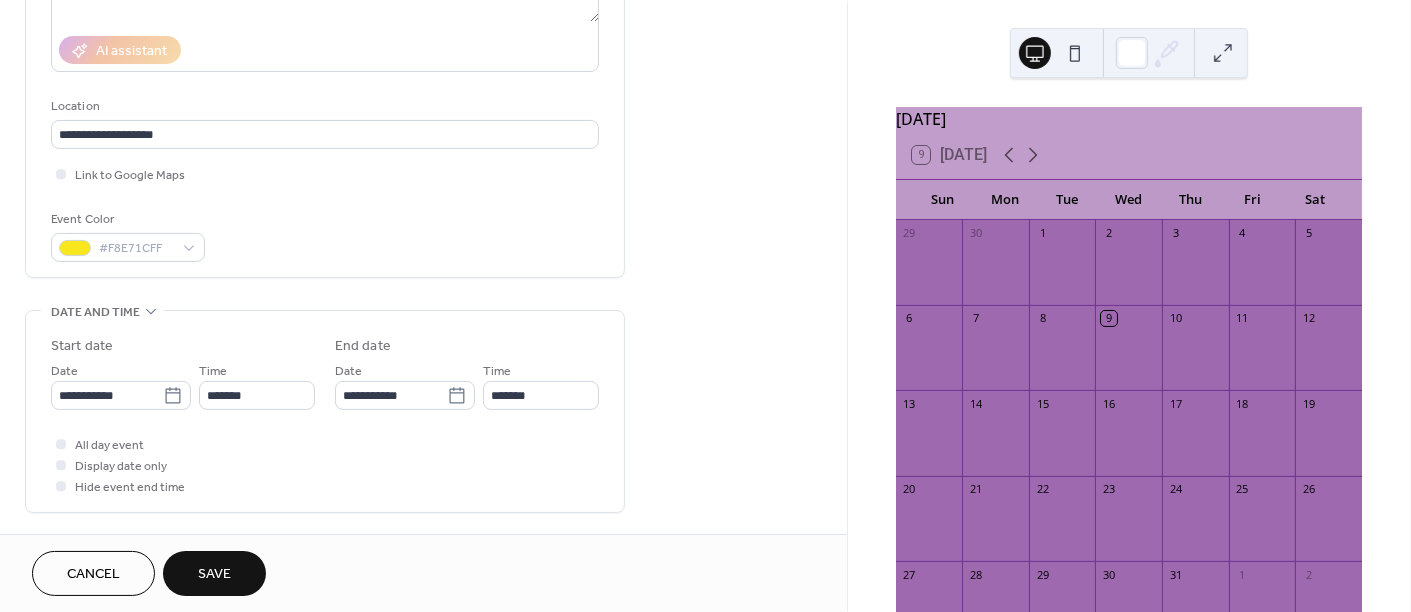 type on "*******" 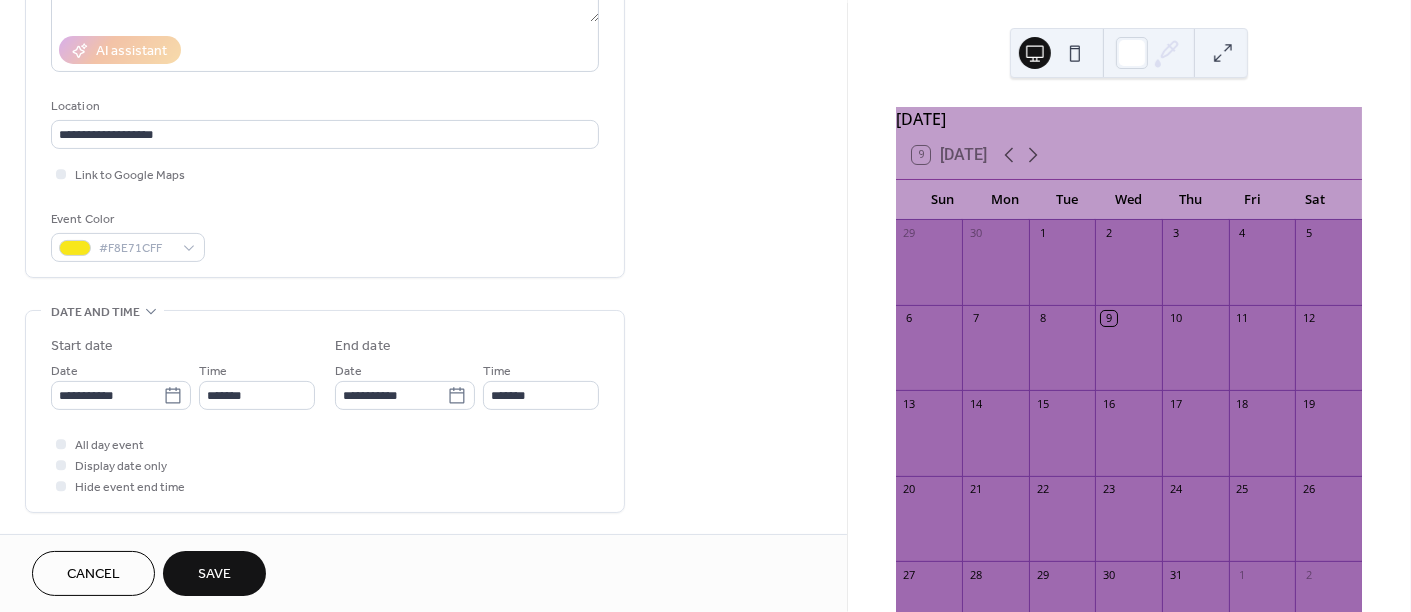 click on "Save" at bounding box center [214, 575] 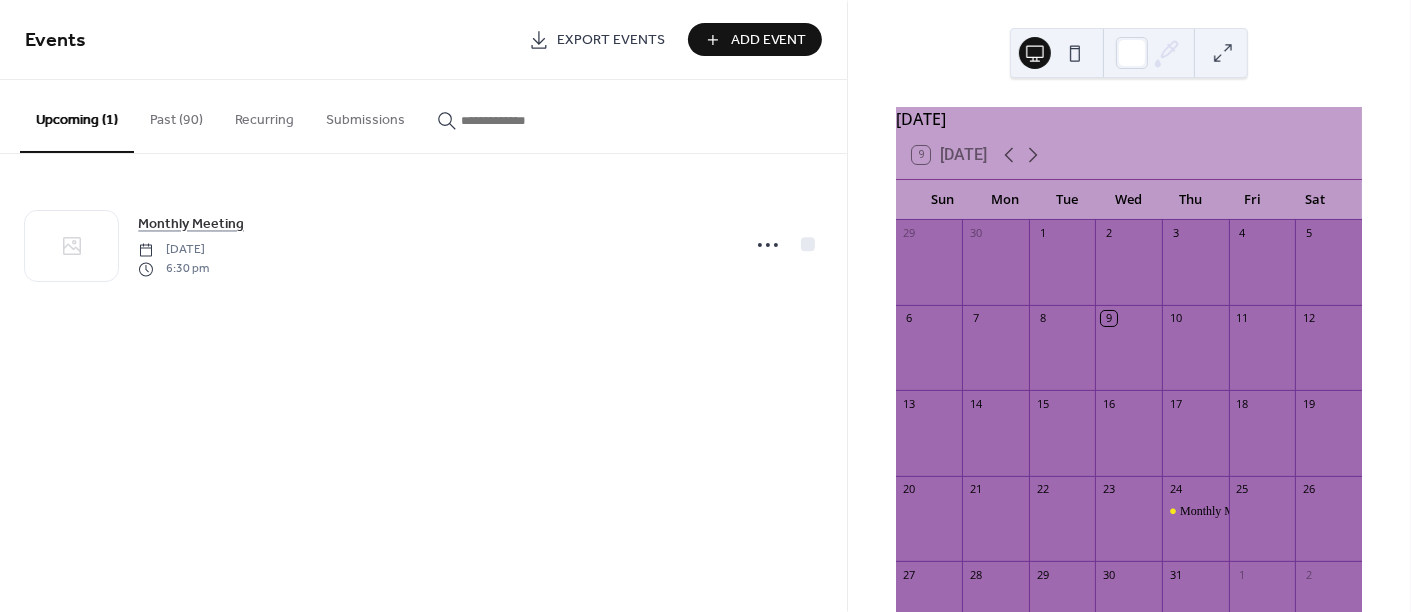 click on "Past  (90)" at bounding box center [176, 115] 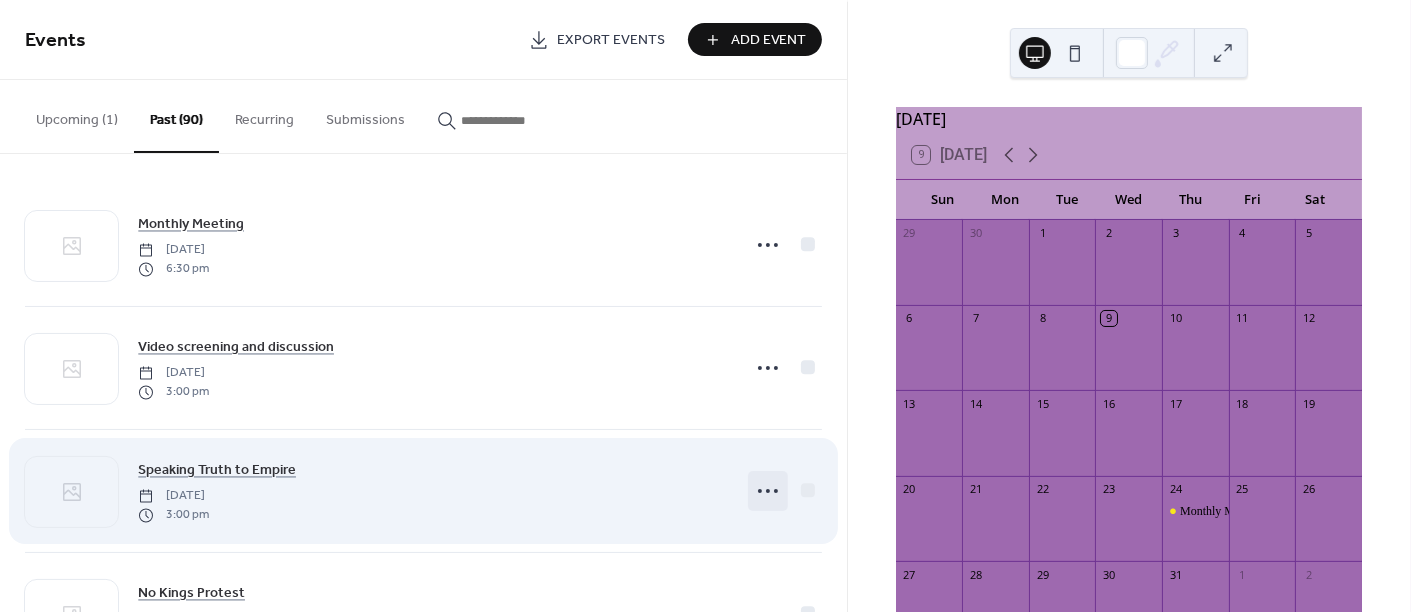 click 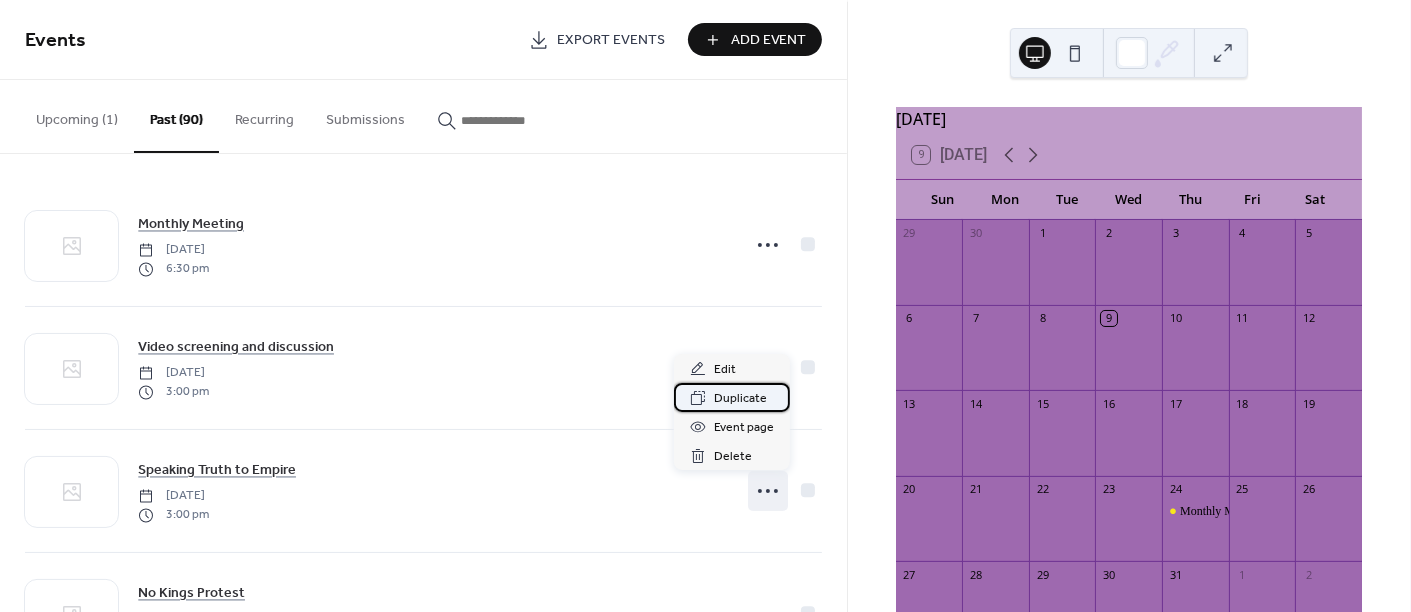 click on "Duplicate" at bounding box center [740, 399] 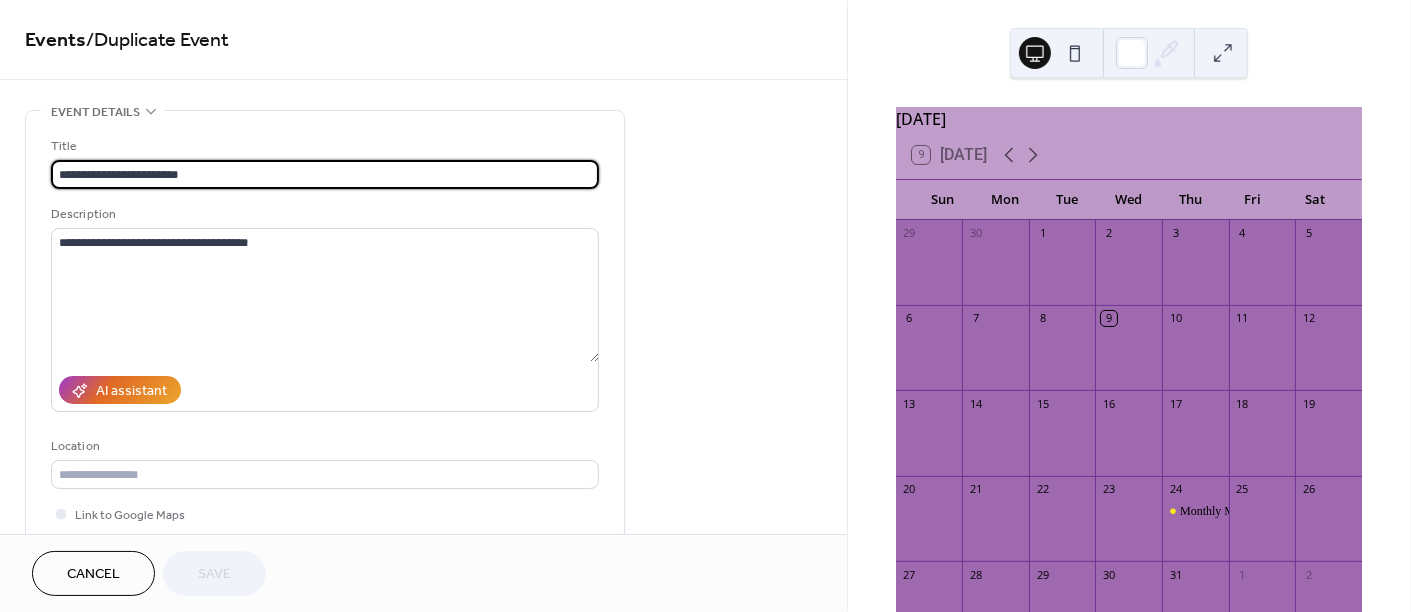scroll, scrollTop: 170, scrollLeft: 0, axis: vertical 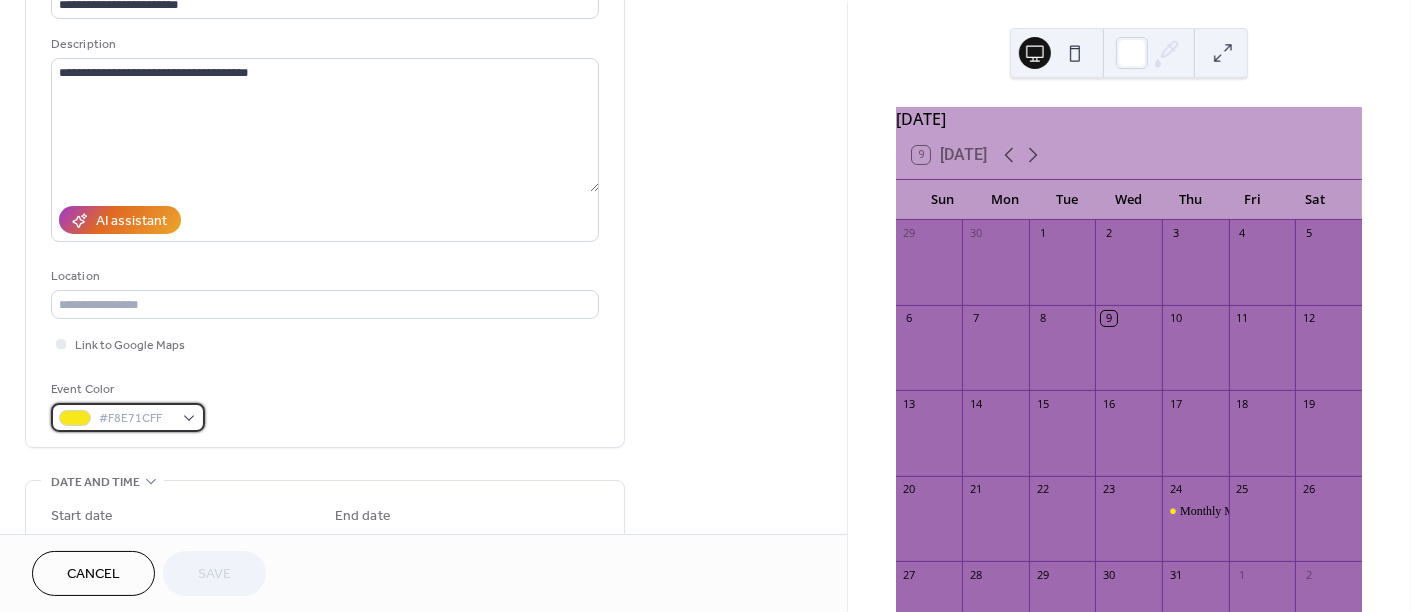 click on "#F8E71CFF" at bounding box center [128, 417] 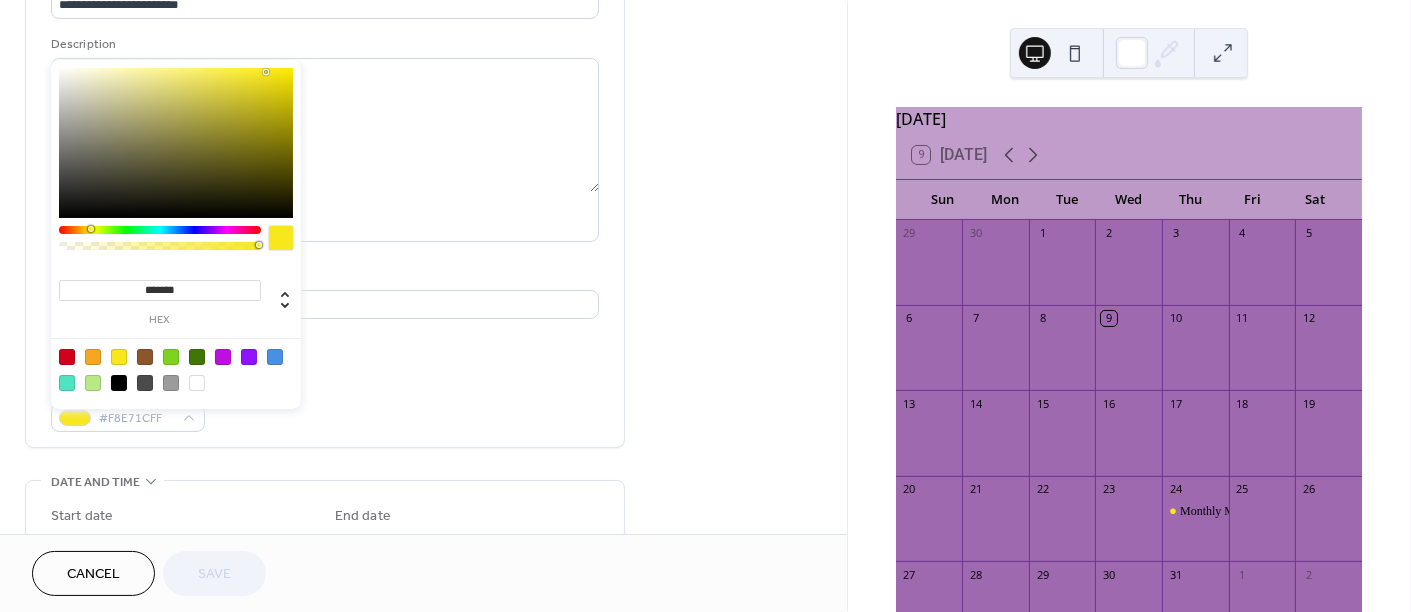 click at bounding box center (67, 383) 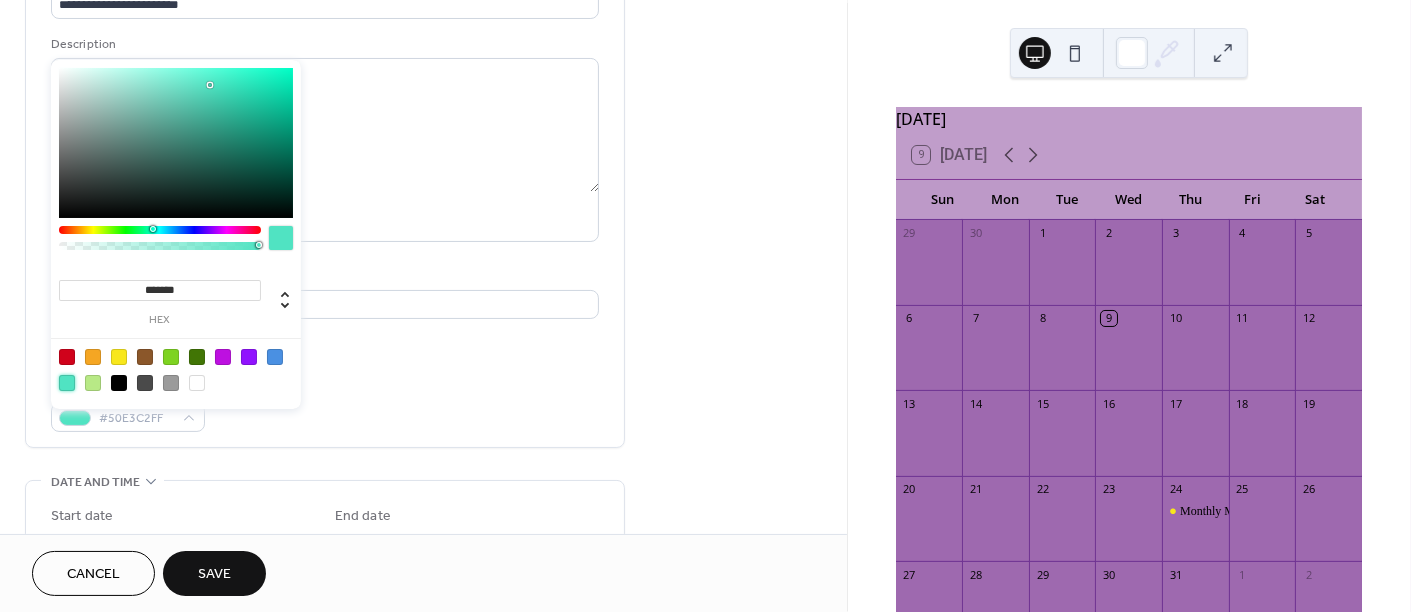 type on "*******" 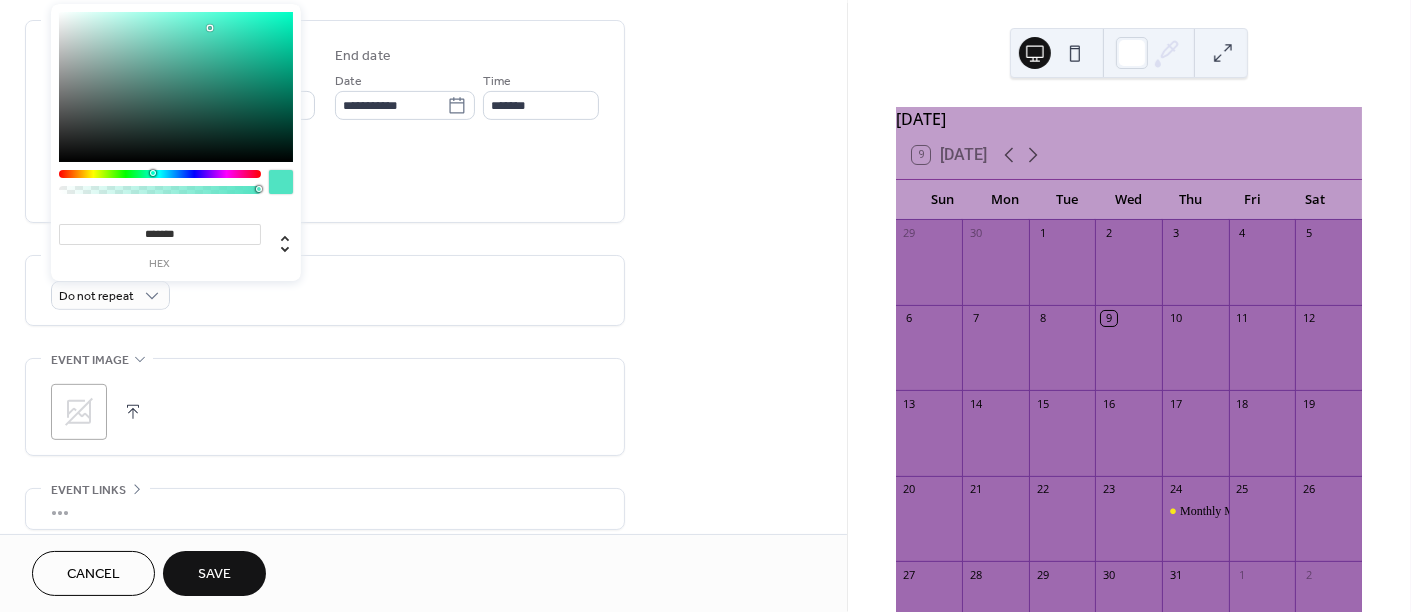 scroll, scrollTop: 461, scrollLeft: 0, axis: vertical 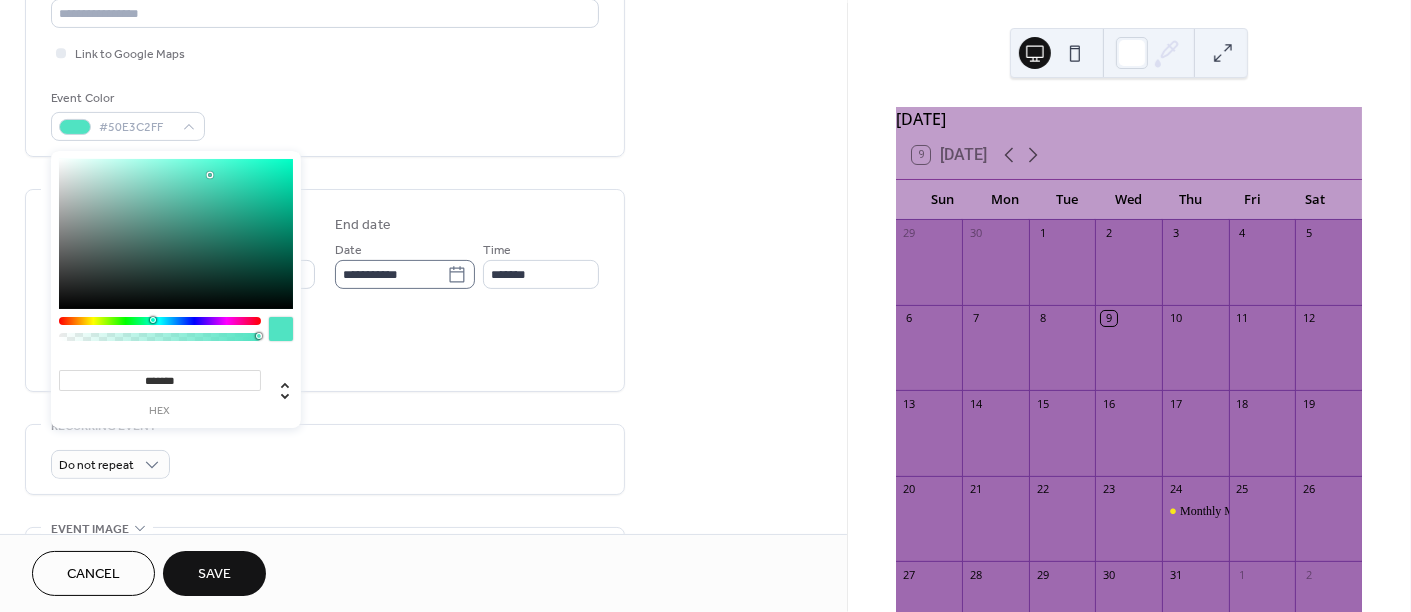 click 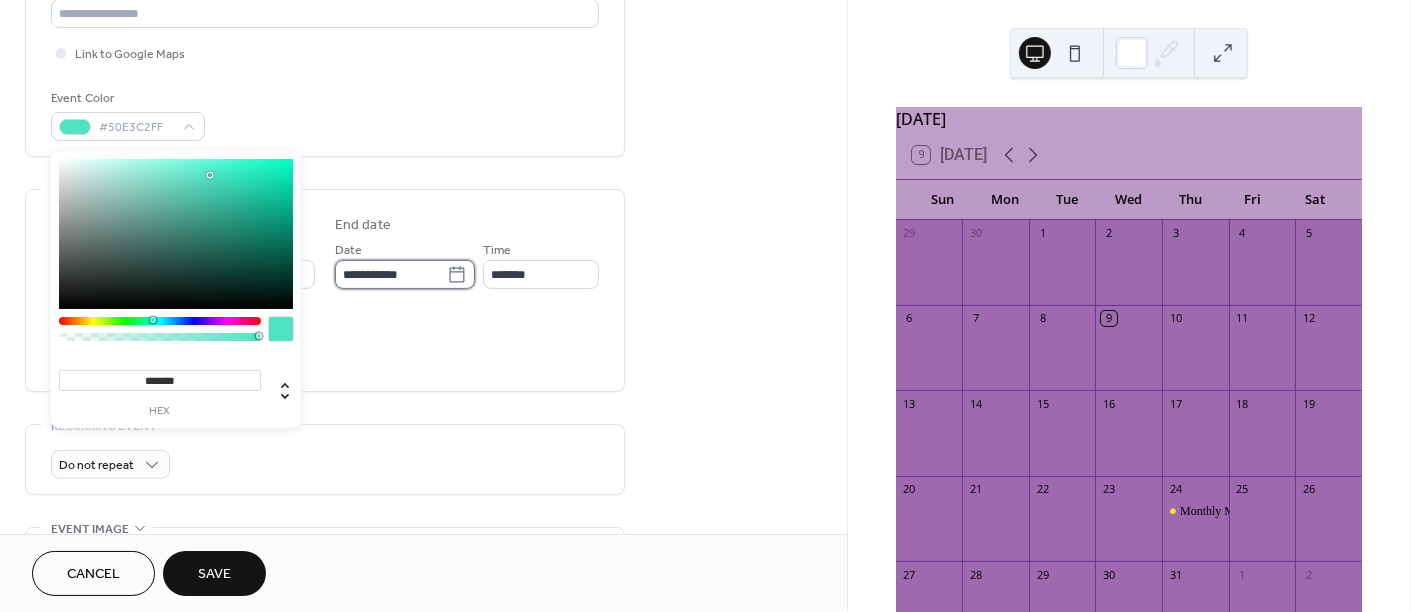 click on "**********" at bounding box center (391, 274) 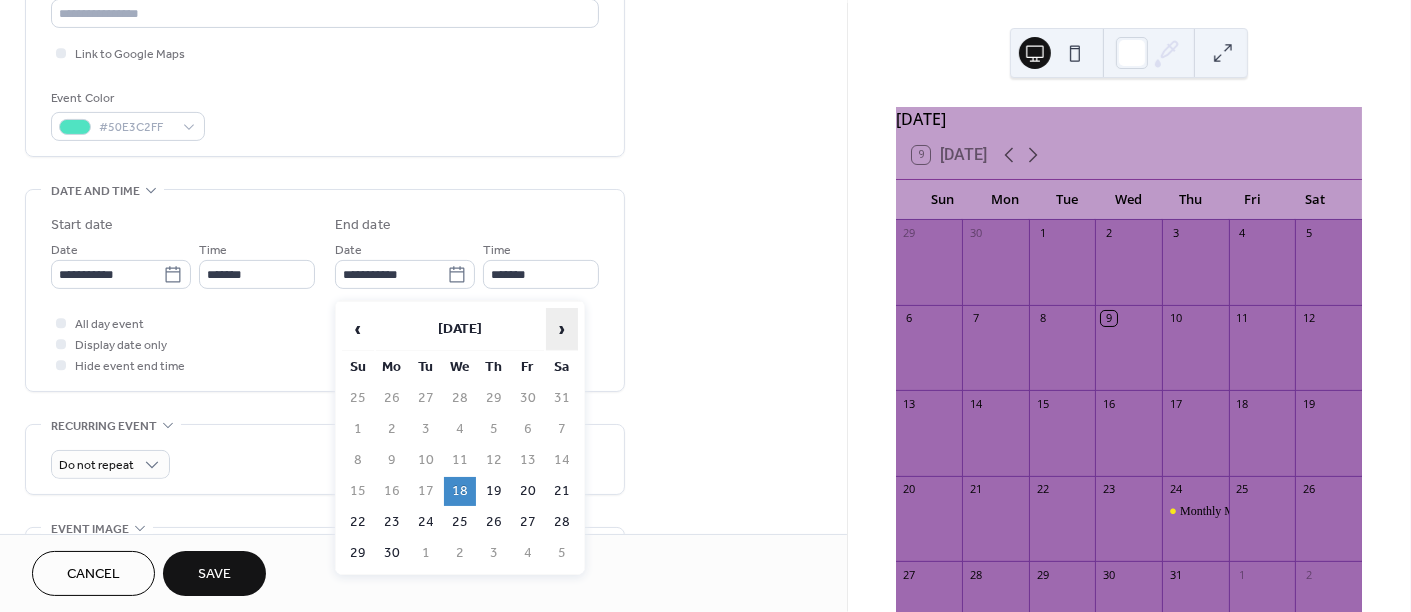 click on "›" at bounding box center [562, 329] 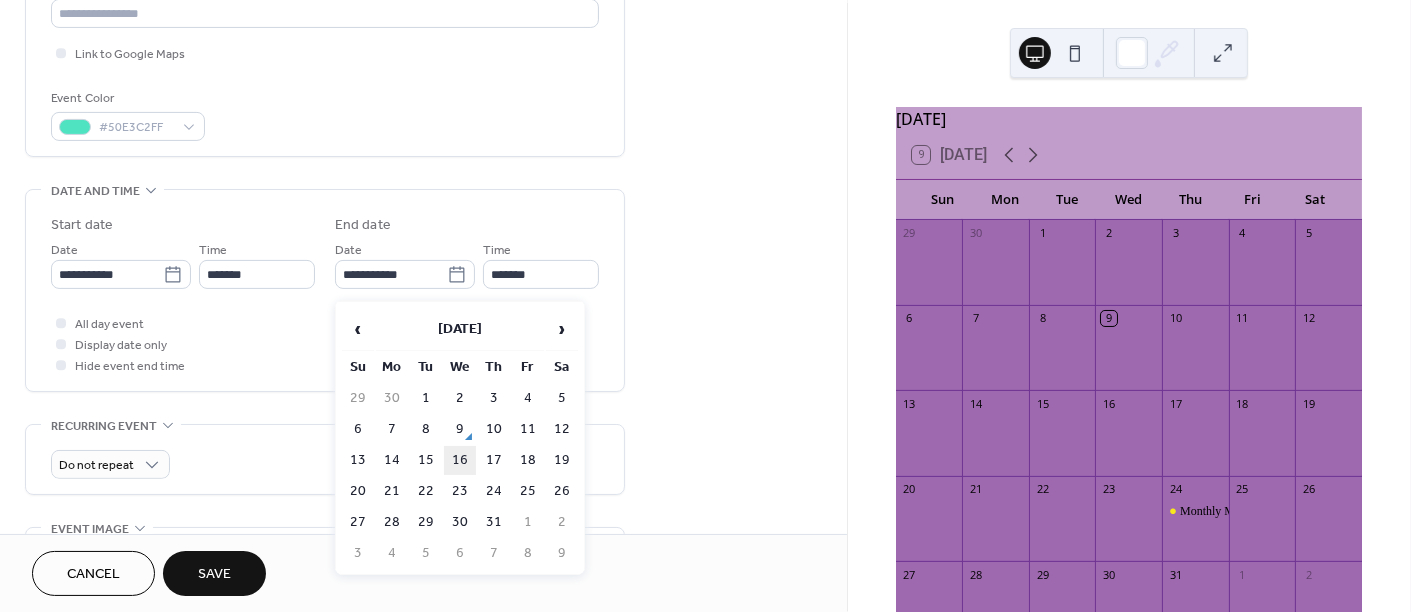 click on "16" at bounding box center [460, 460] 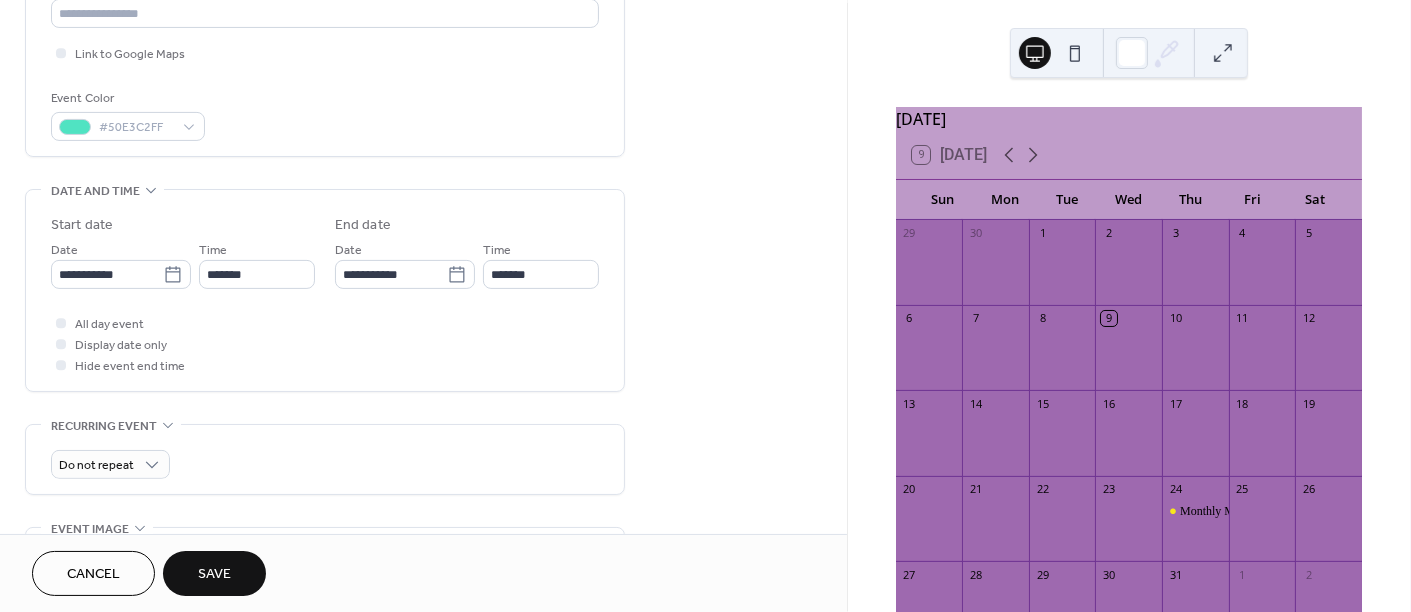 click on "Save" at bounding box center [214, 573] 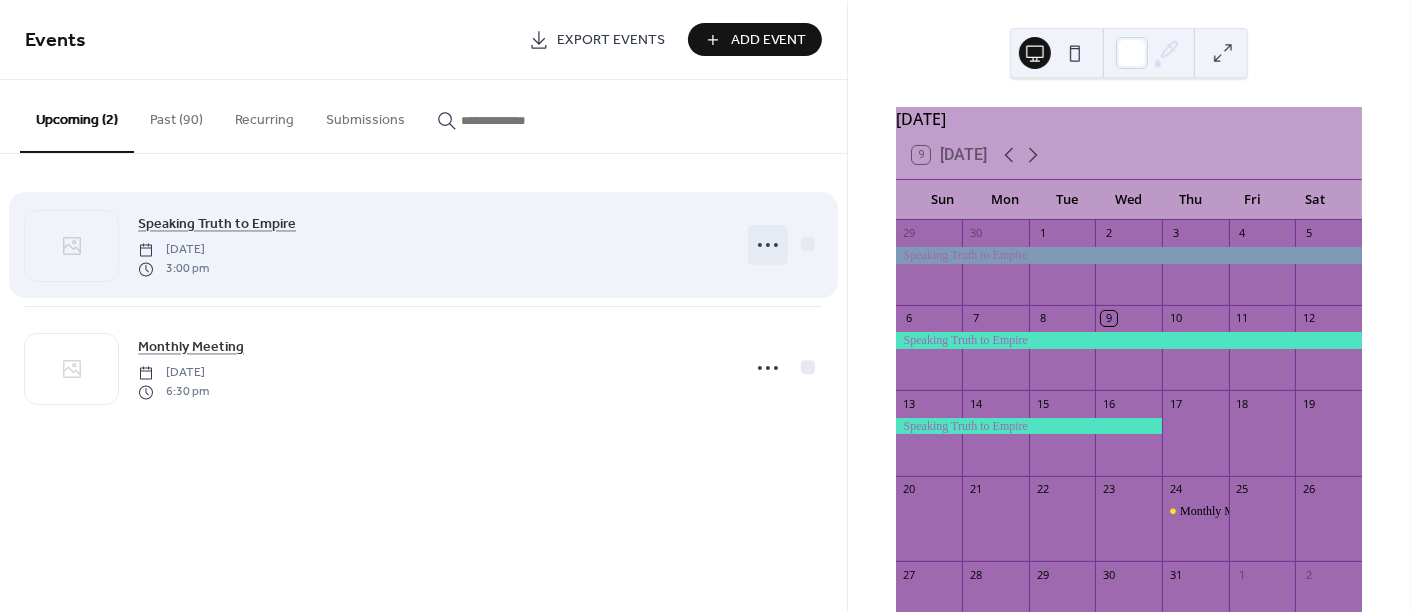 click 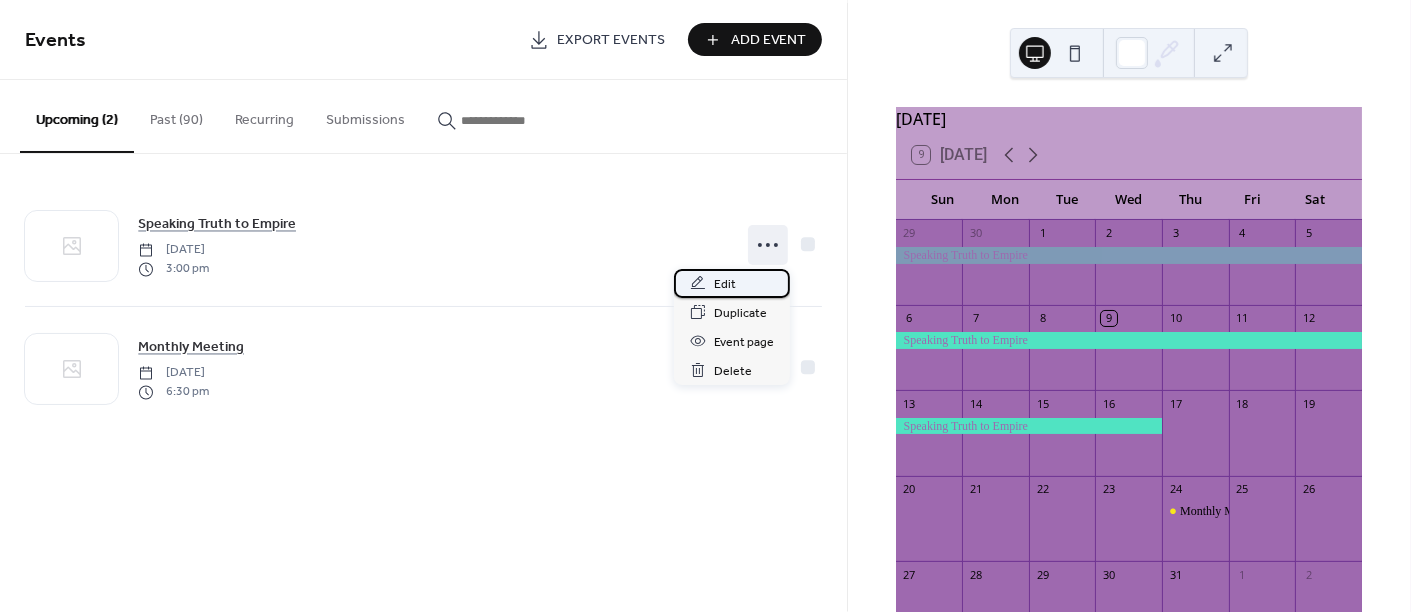 click on "Edit" at bounding box center [725, 284] 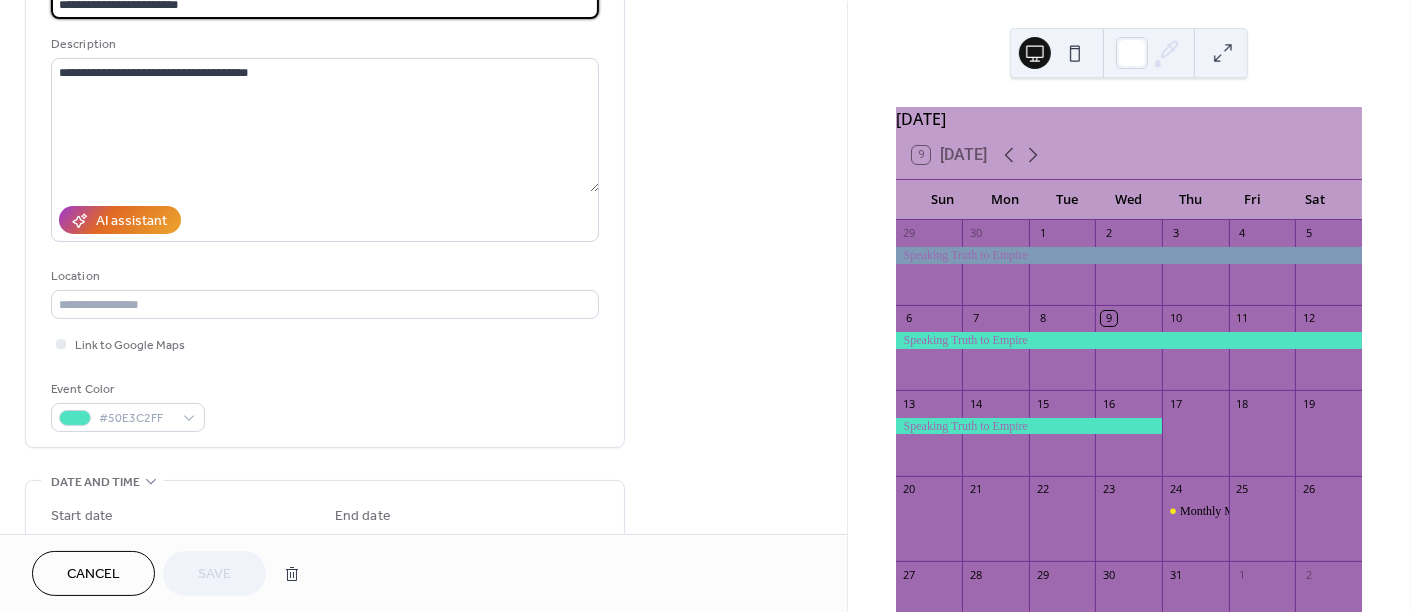 scroll, scrollTop: 340, scrollLeft: 0, axis: vertical 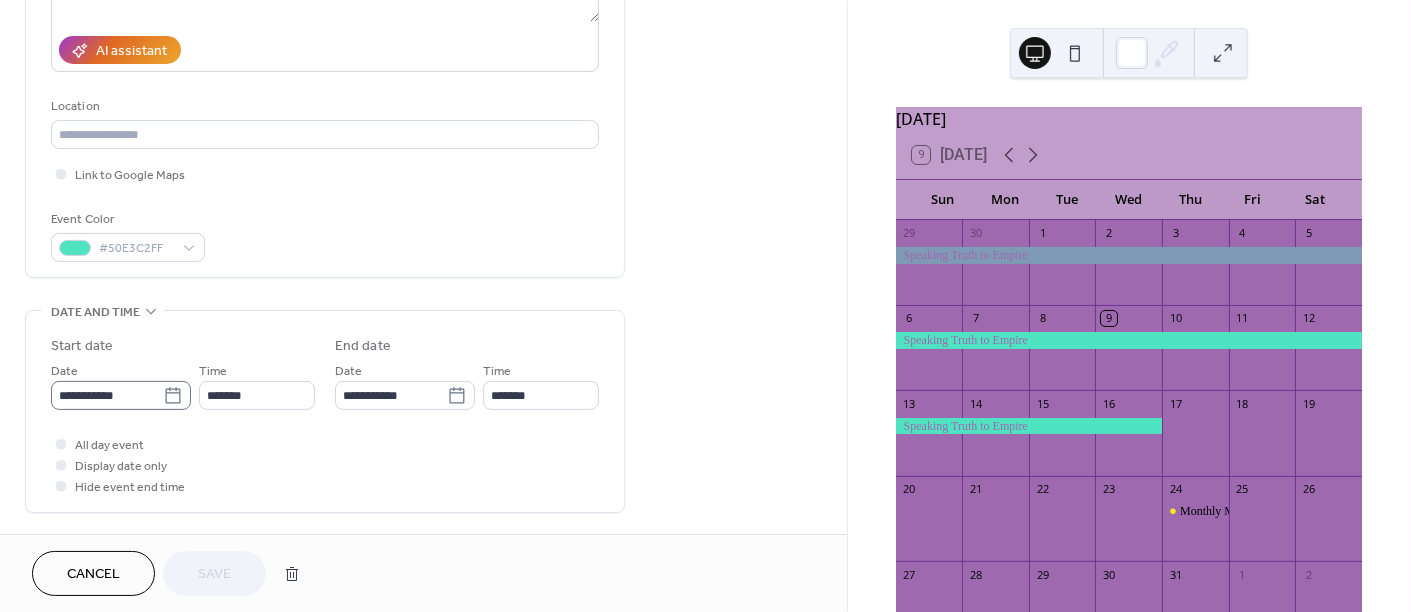 click 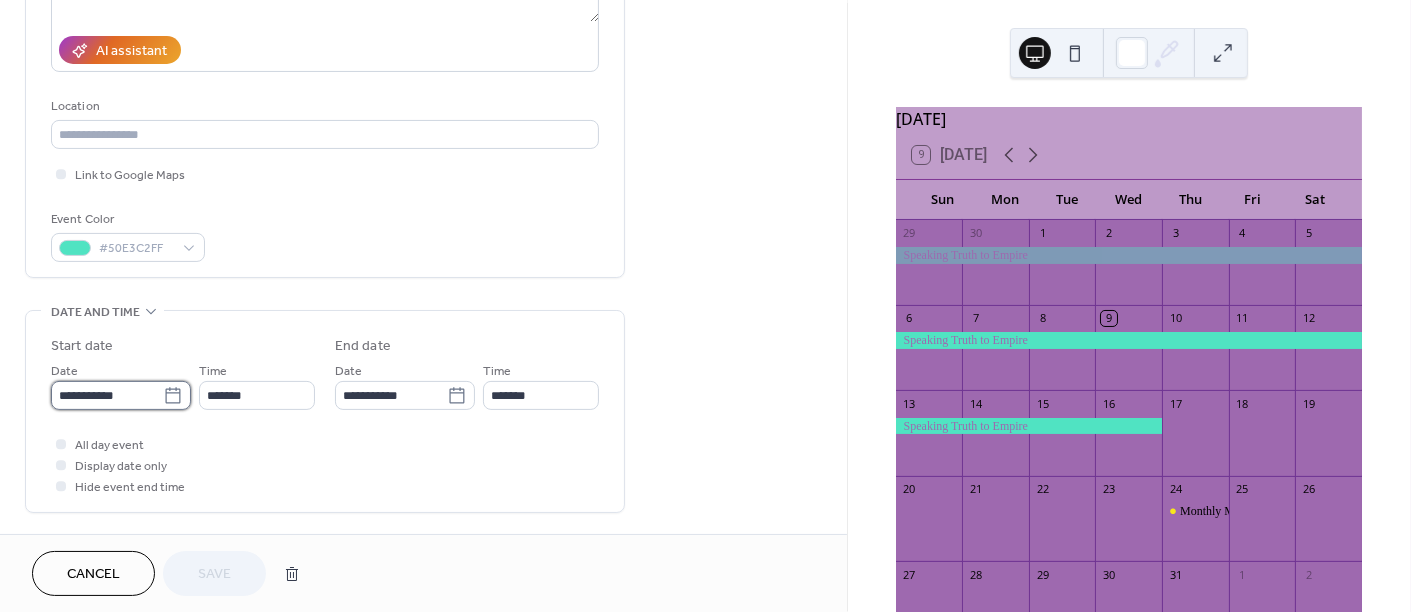 click on "**********" at bounding box center [107, 395] 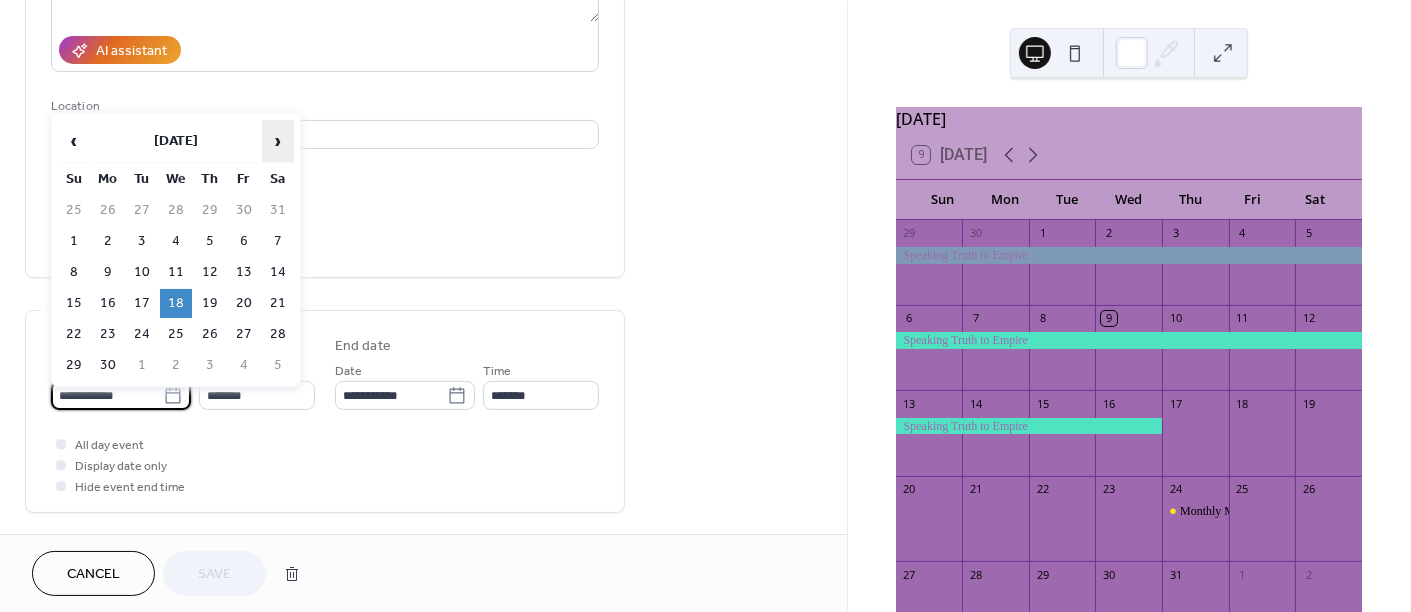 click on "›" at bounding box center [278, 141] 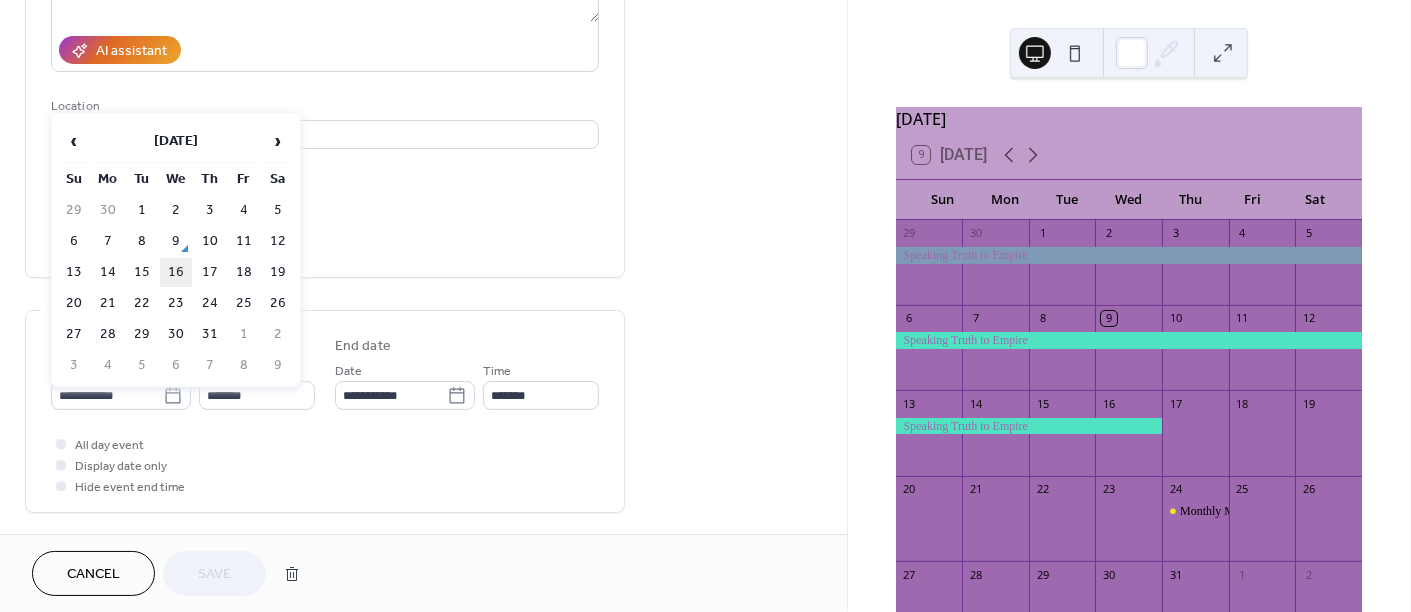 click on "16" at bounding box center (176, 272) 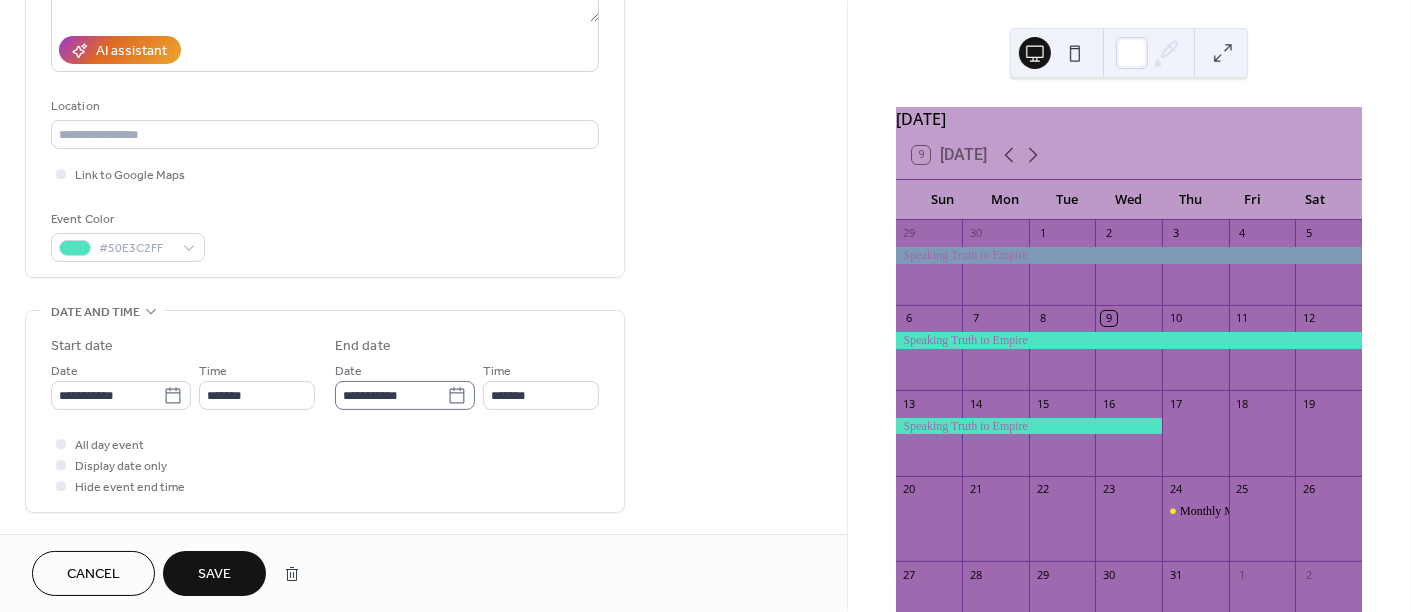 click 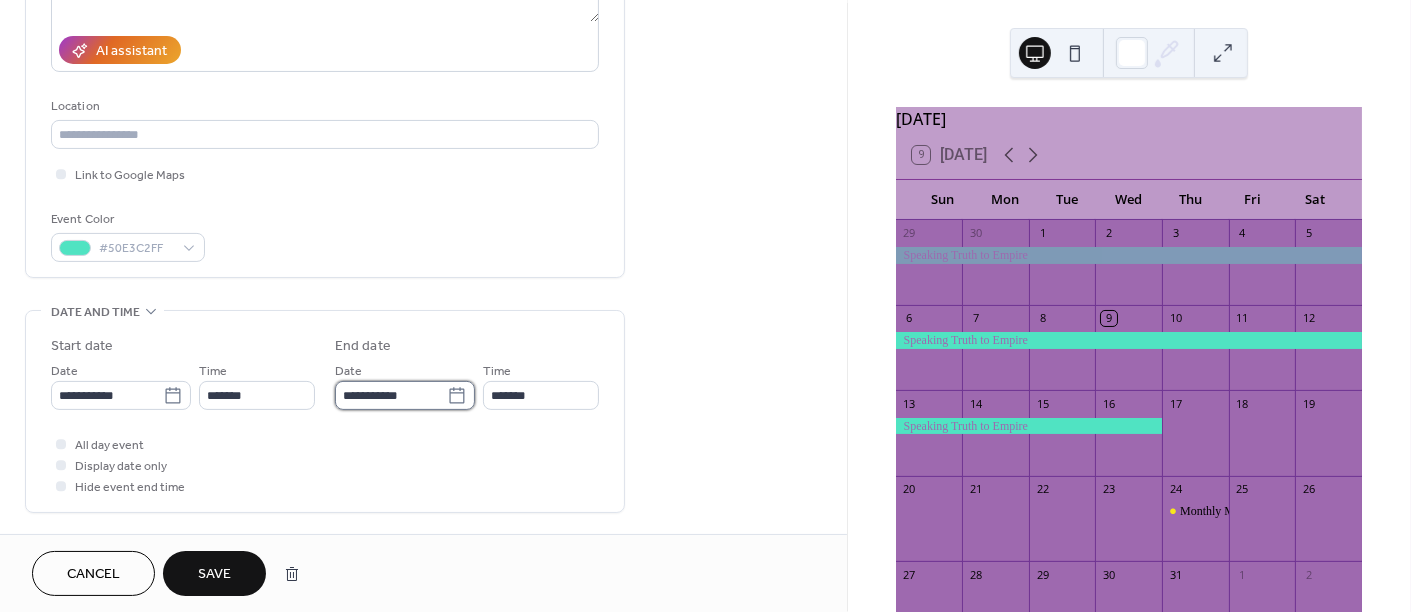 click on "**********" at bounding box center (391, 395) 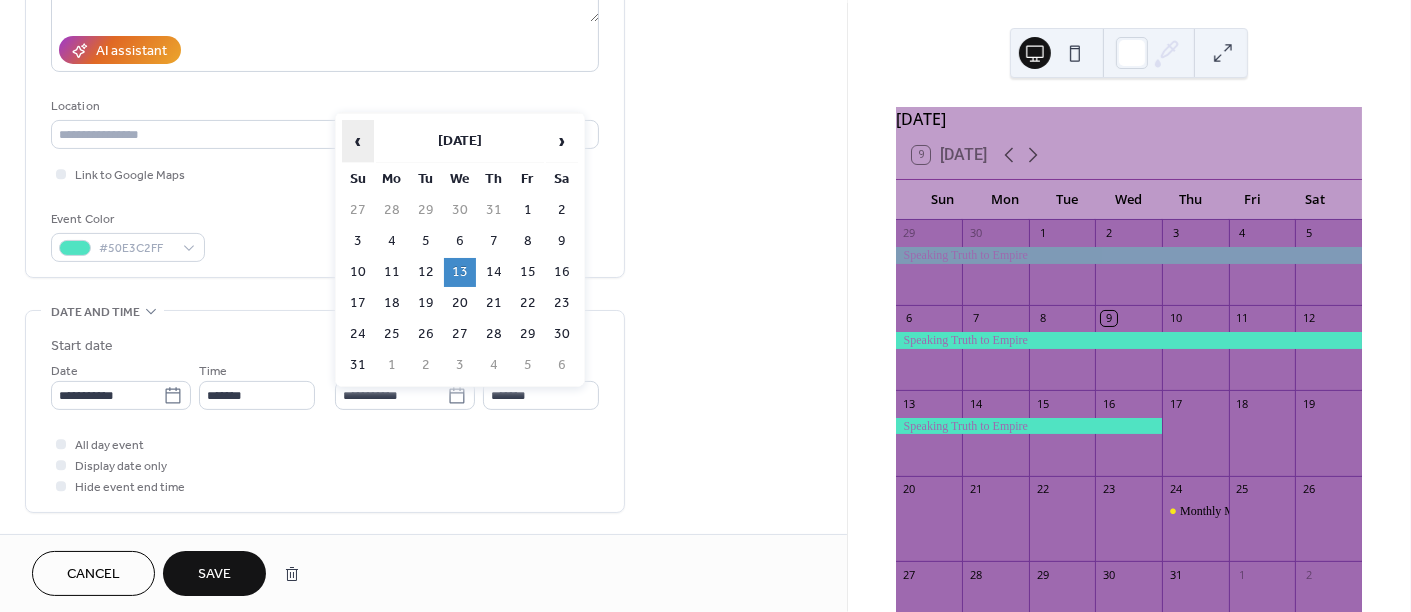 click on "‹" at bounding box center (358, 141) 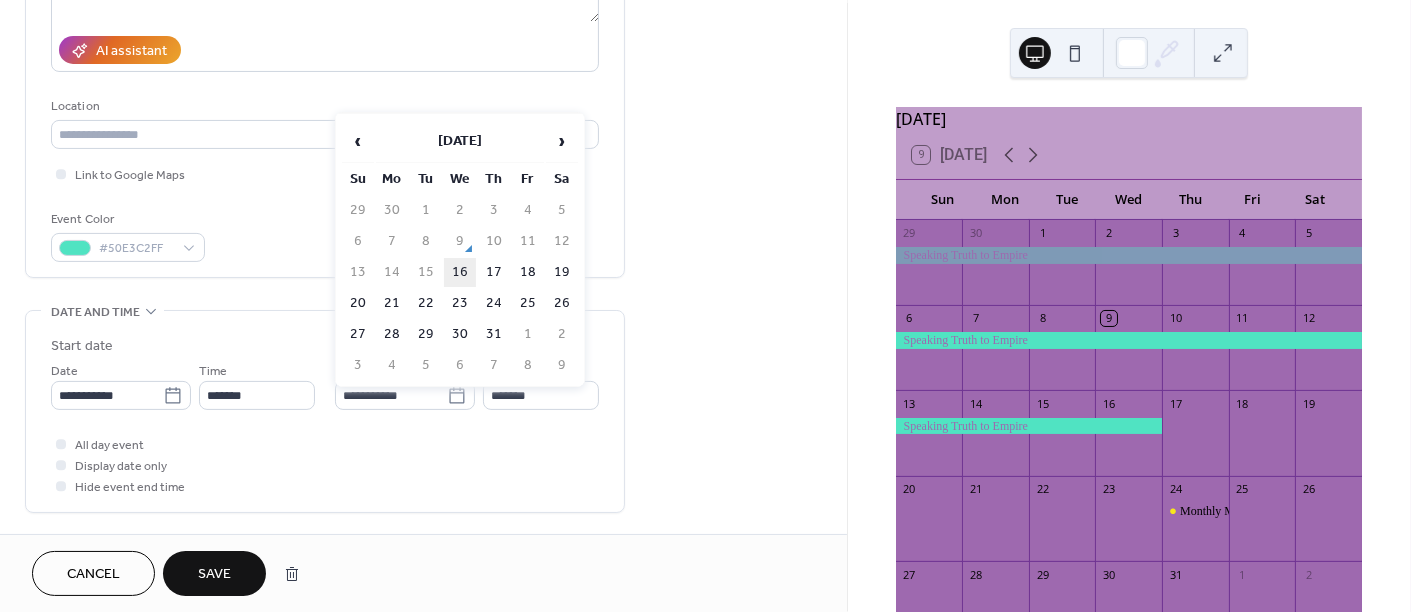 click on "16" at bounding box center [460, 272] 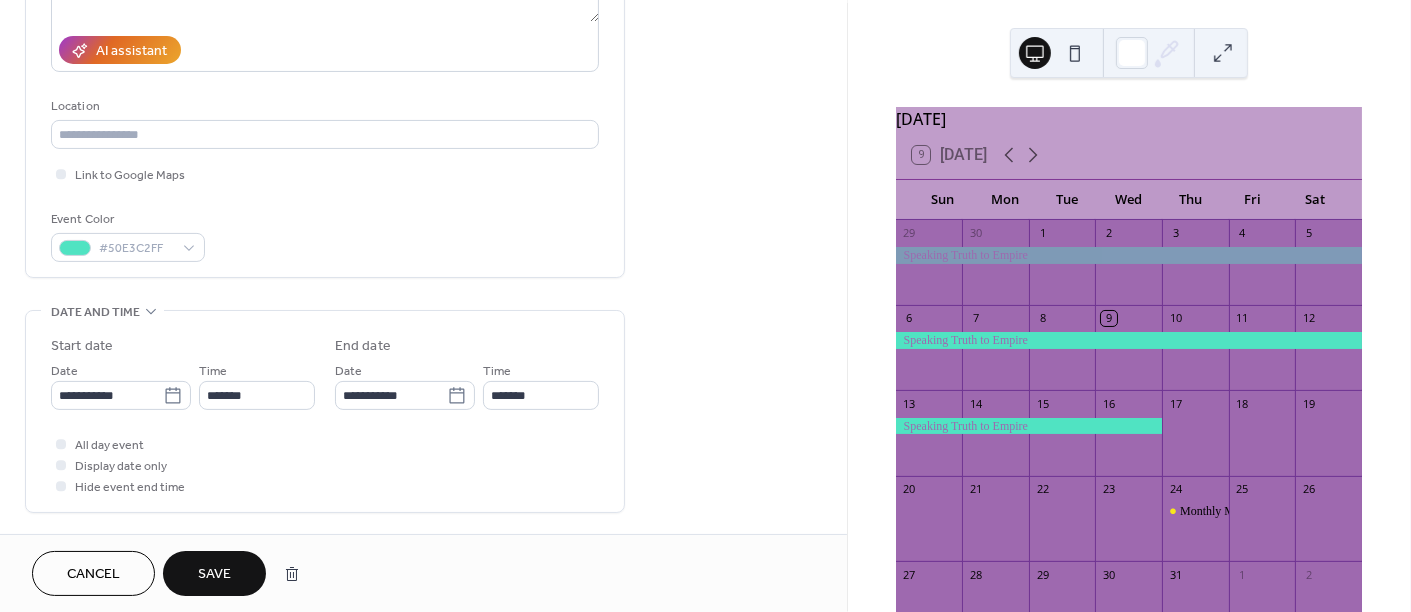 click on "Save" at bounding box center [214, 575] 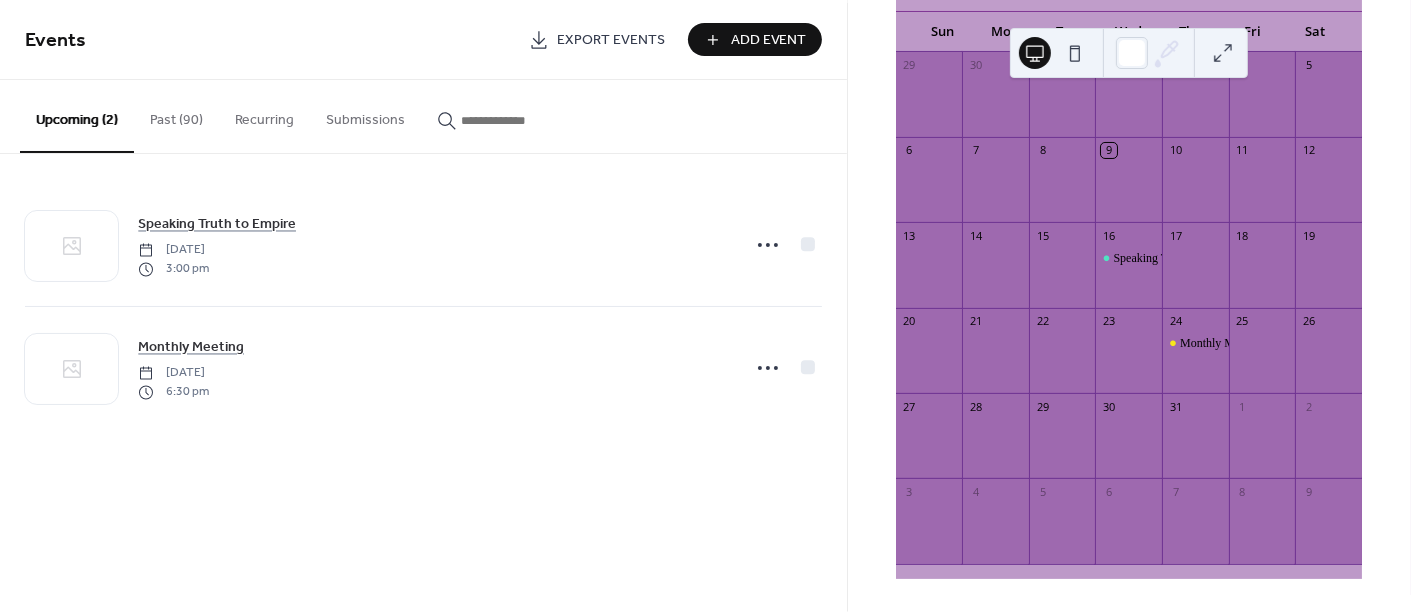 scroll, scrollTop: 0, scrollLeft: 0, axis: both 